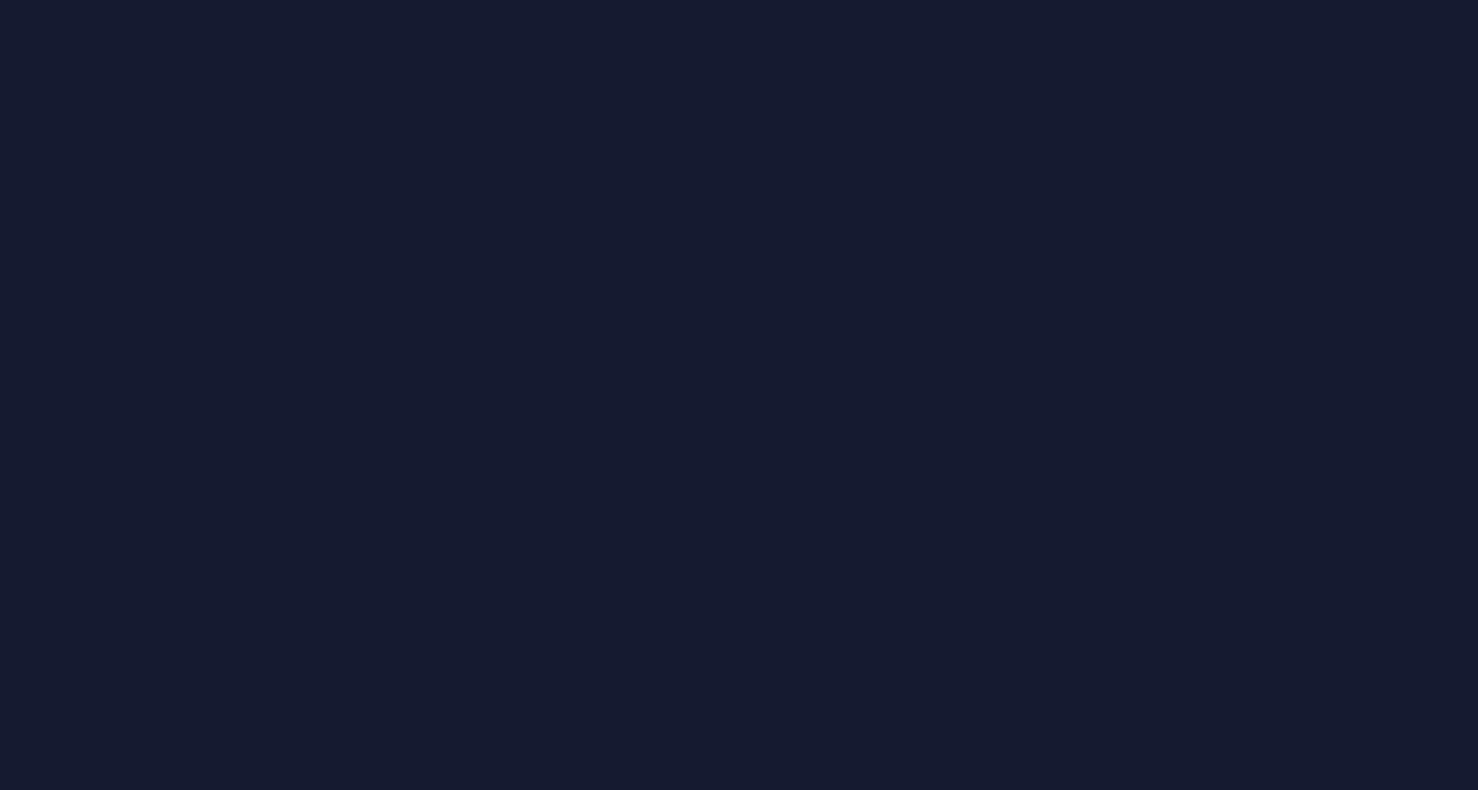 scroll, scrollTop: 0, scrollLeft: 0, axis: both 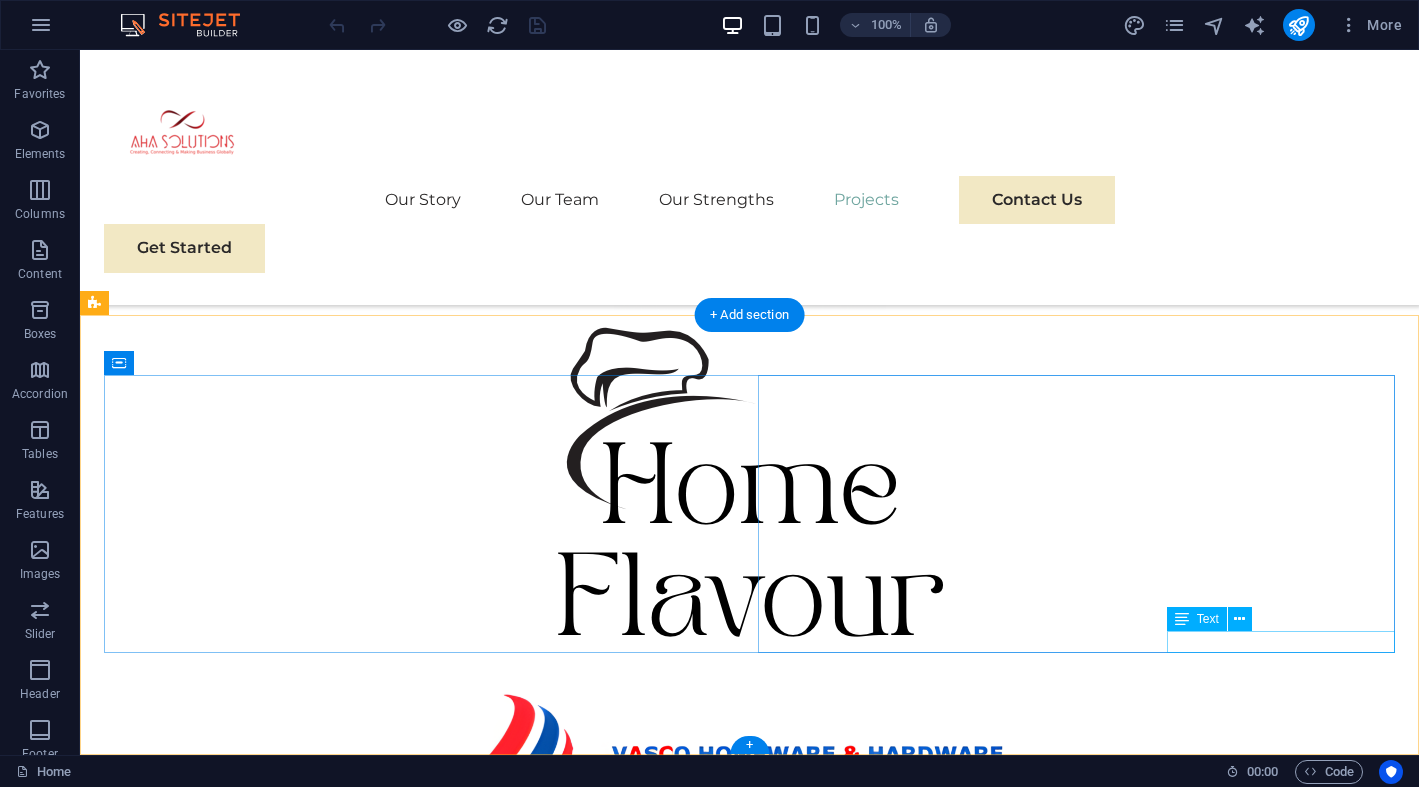click on "[EMAIL]" at bounding box center (423, 7243) 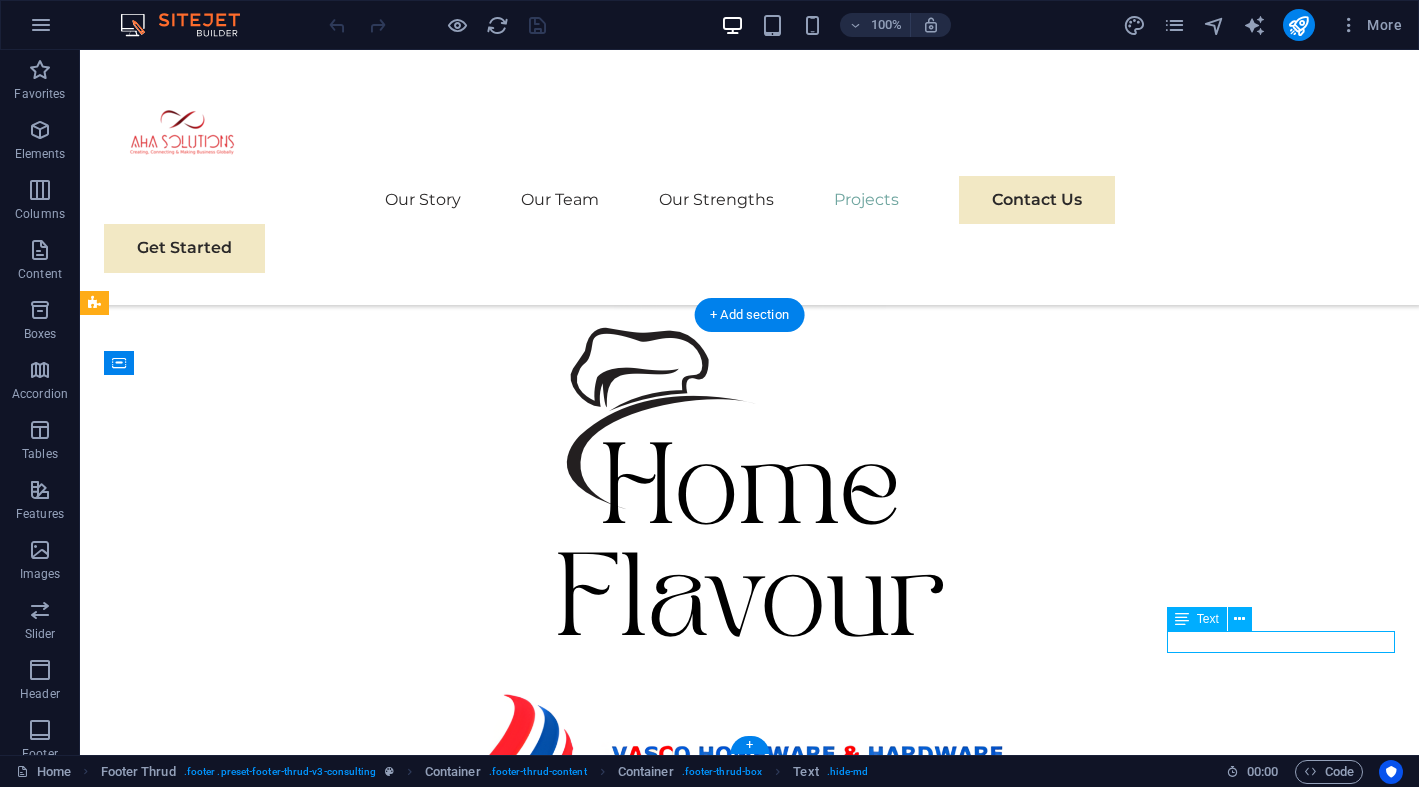 click on "[EMAIL]" at bounding box center [423, 7243] 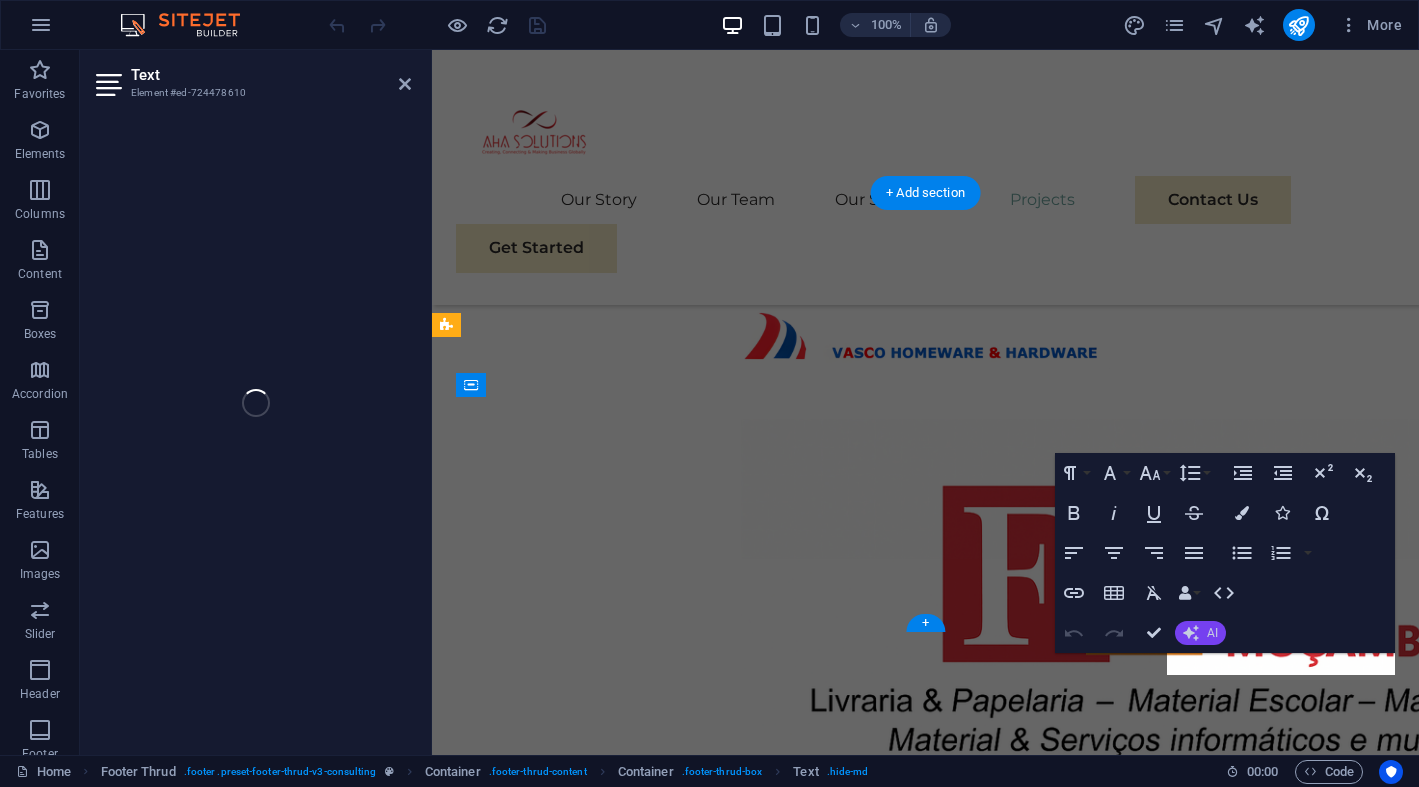 scroll, scrollTop: 8038, scrollLeft: 0, axis: vertical 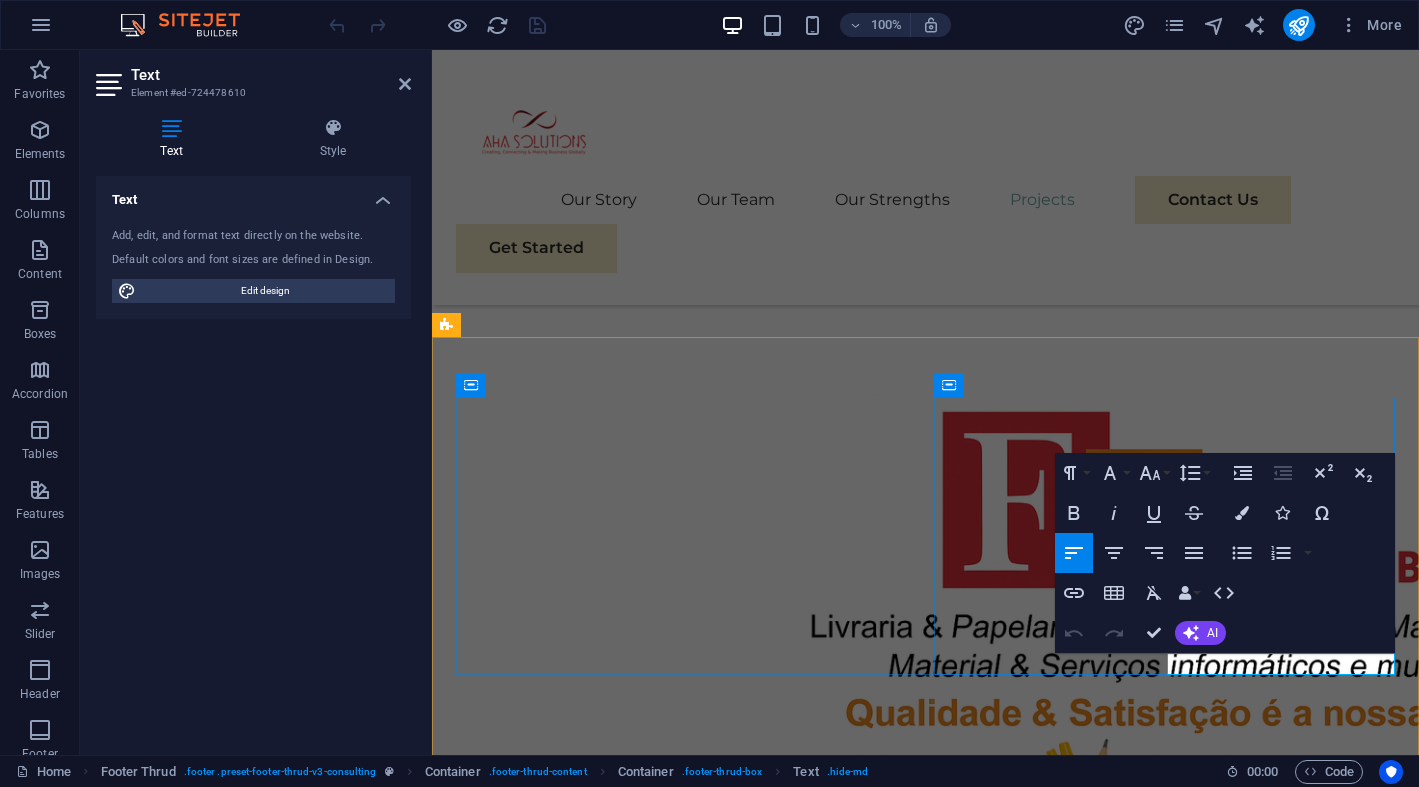click on "[EMAIL]" at bounding box center (486, 6557) 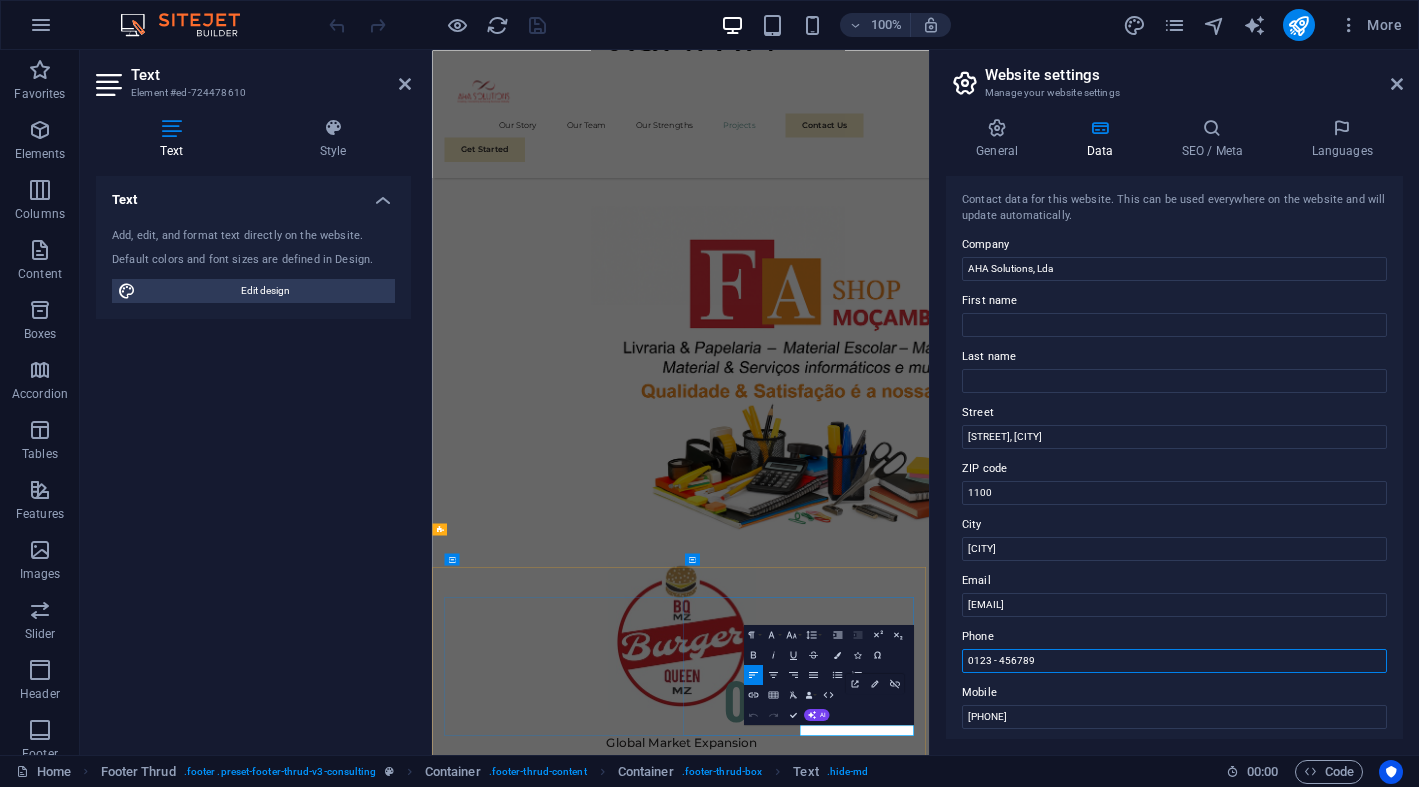 click on "0123 - 456789" at bounding box center [1174, 661] 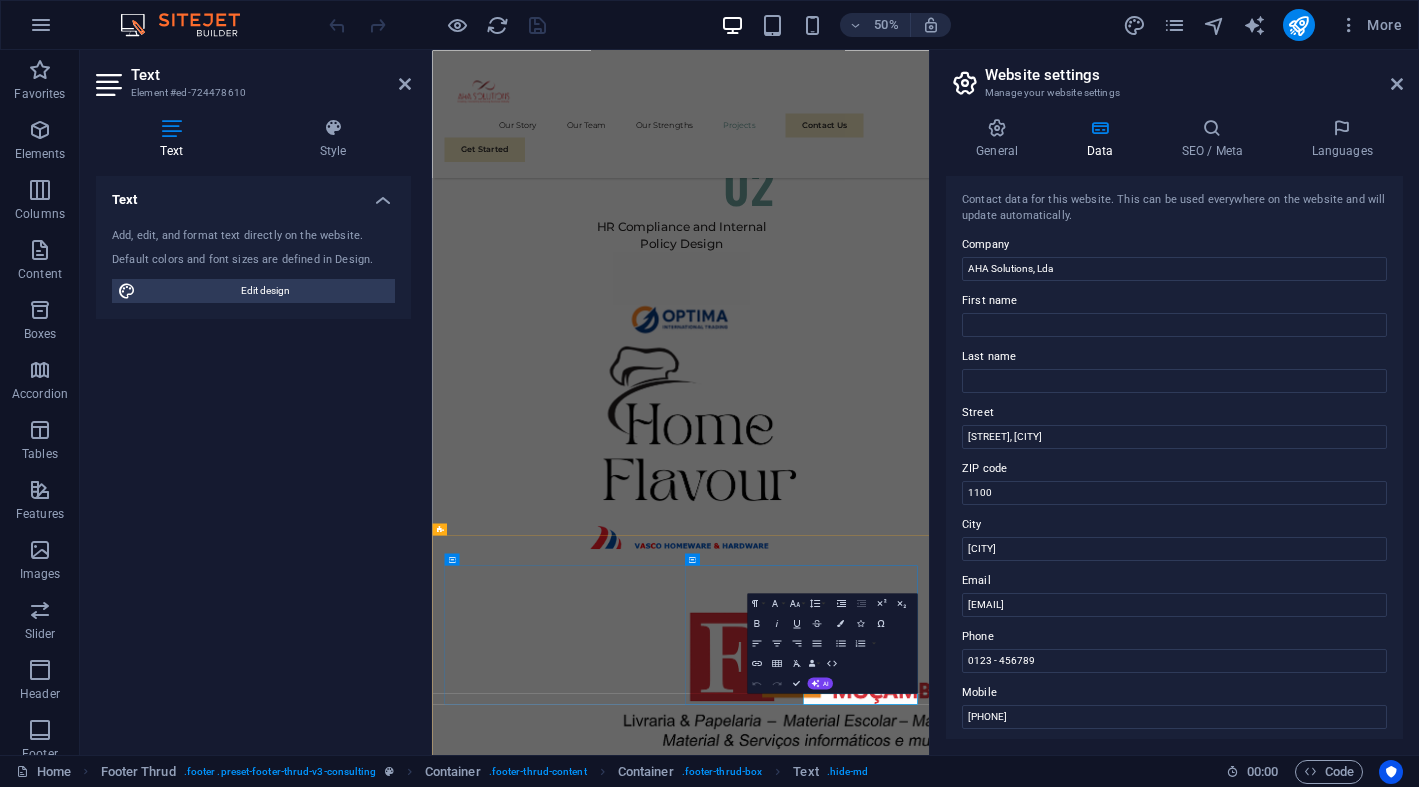 click on "[EMAIL]" at bounding box center [486, 7304] 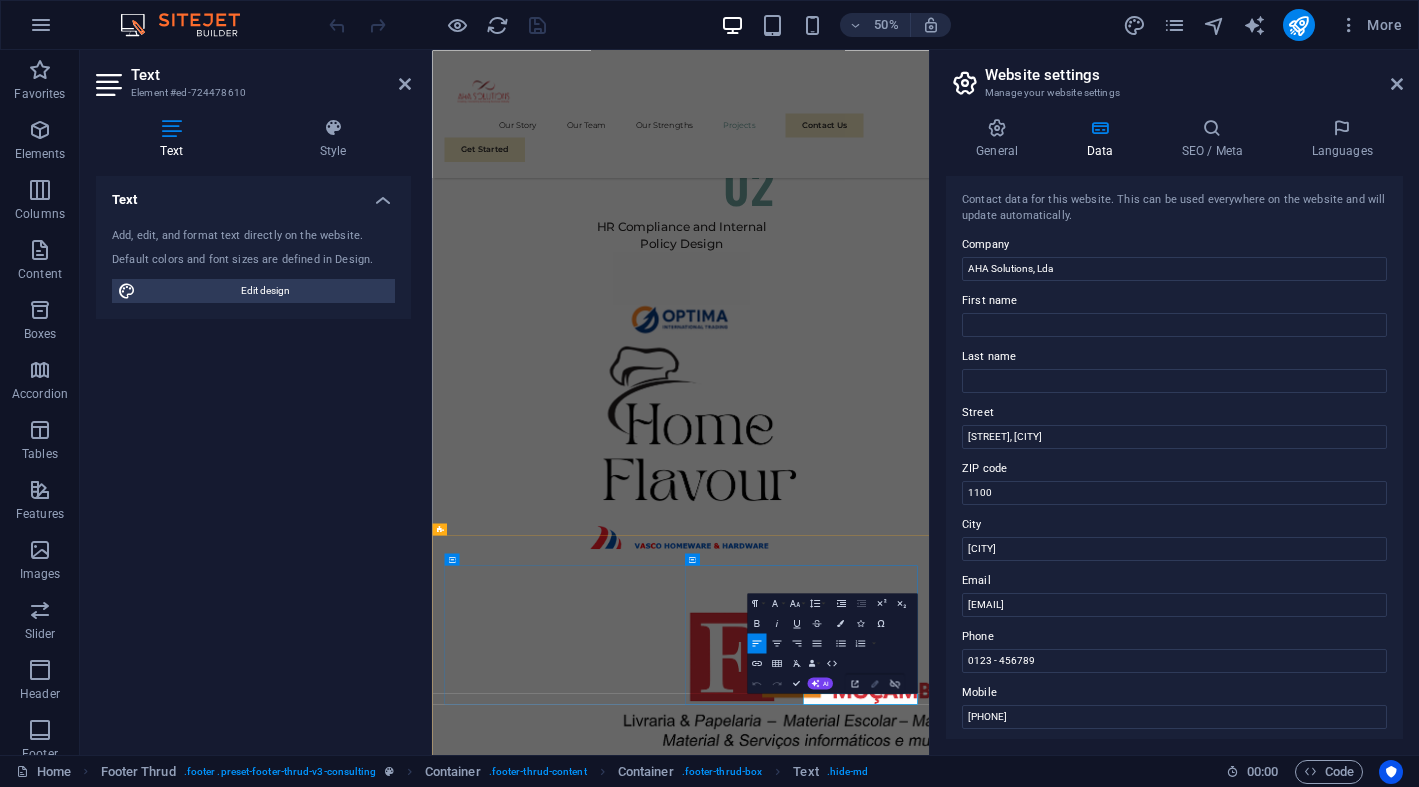 click 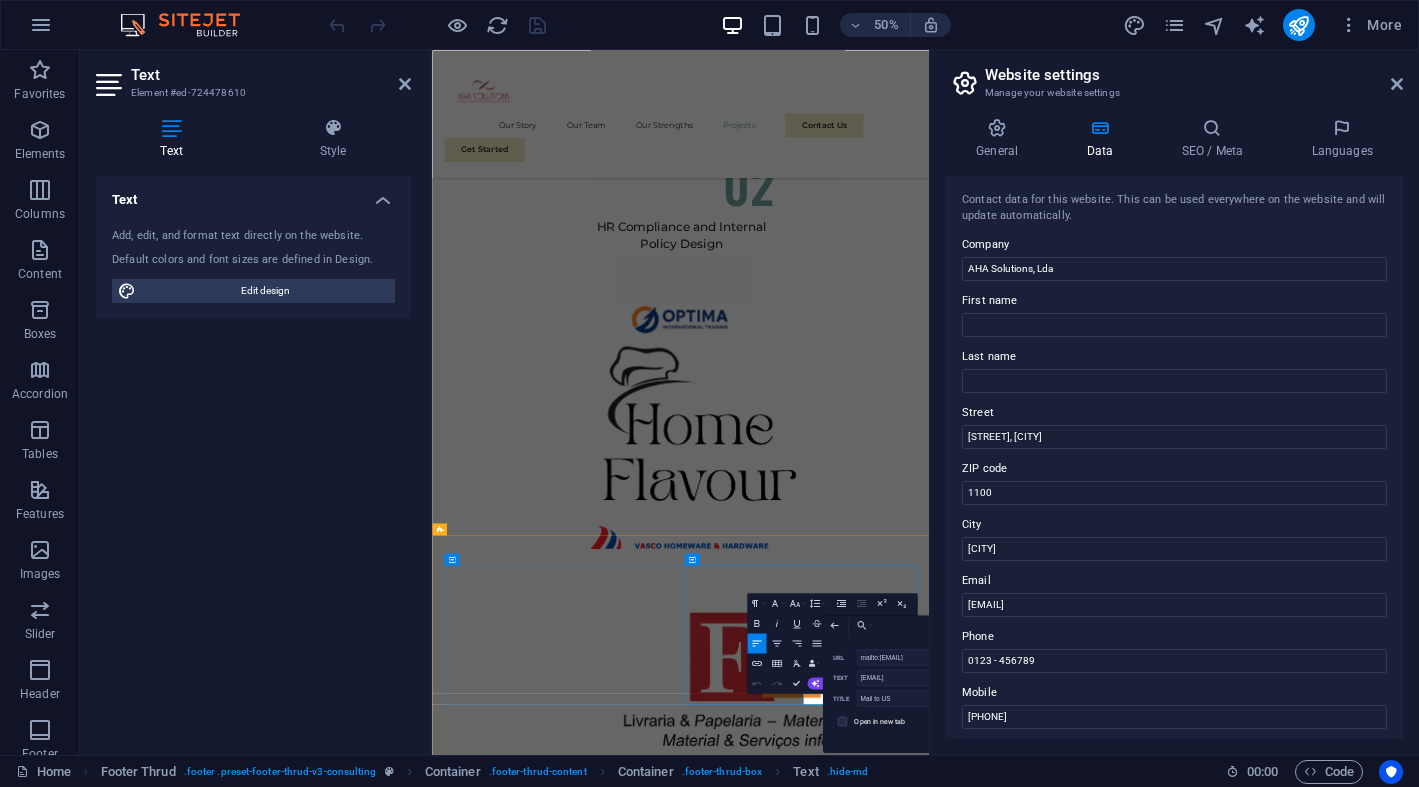 scroll, scrollTop: 0, scrollLeft: 13, axis: horizontal 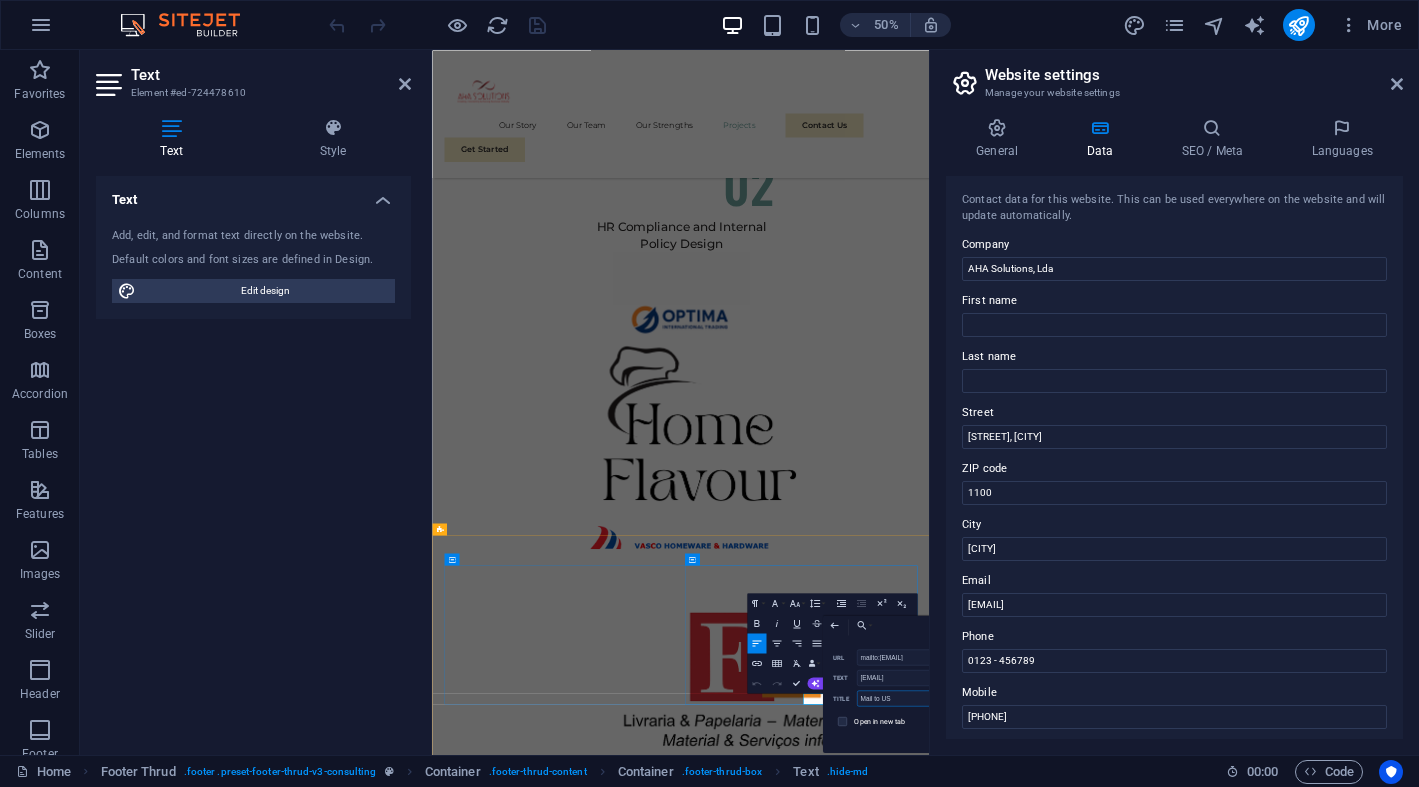 drag, startPoint x: 910, startPoint y: 702, endPoint x: 866, endPoint y: 691, distance: 45.35416 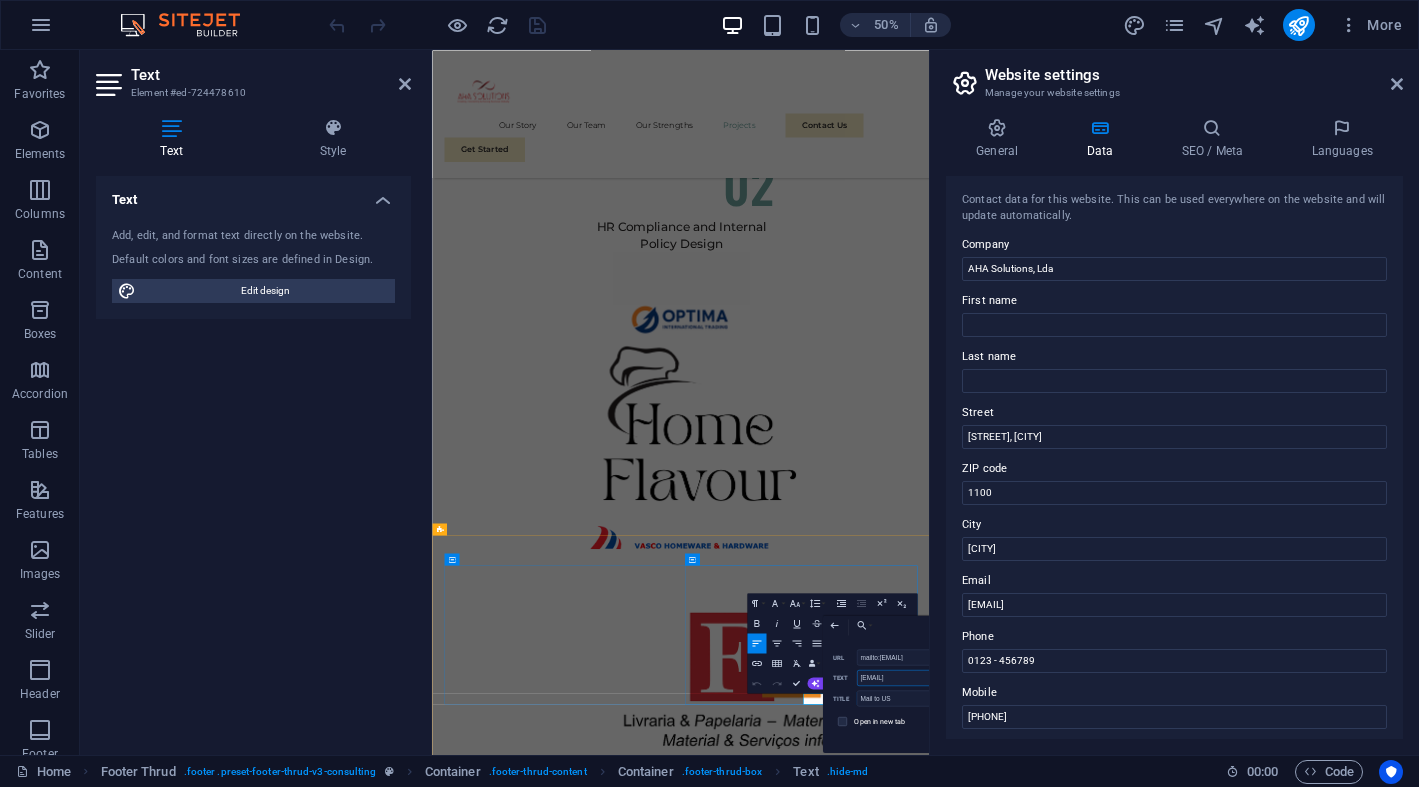 click on "[EMAIL]" at bounding box center (910, 677) 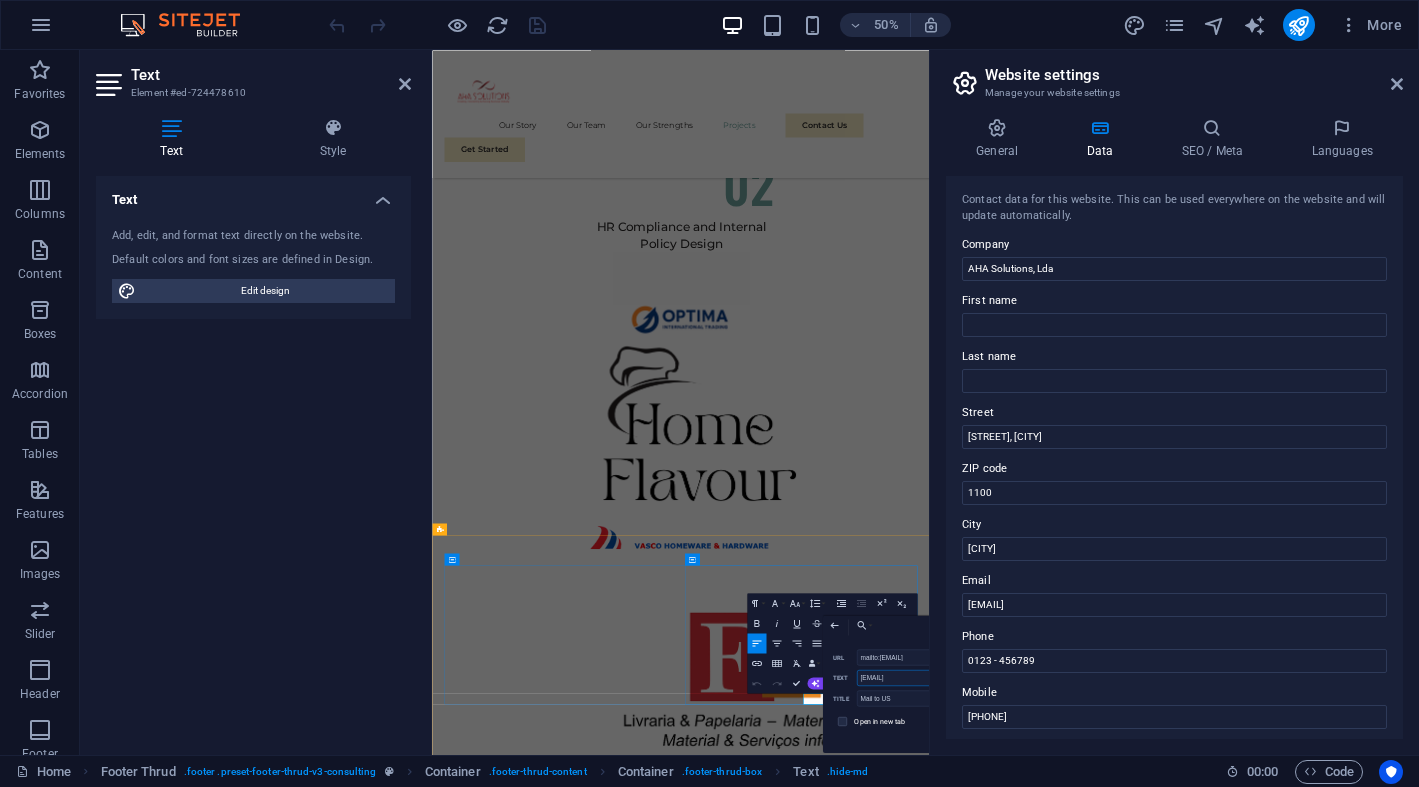 paste on "Mail to US" 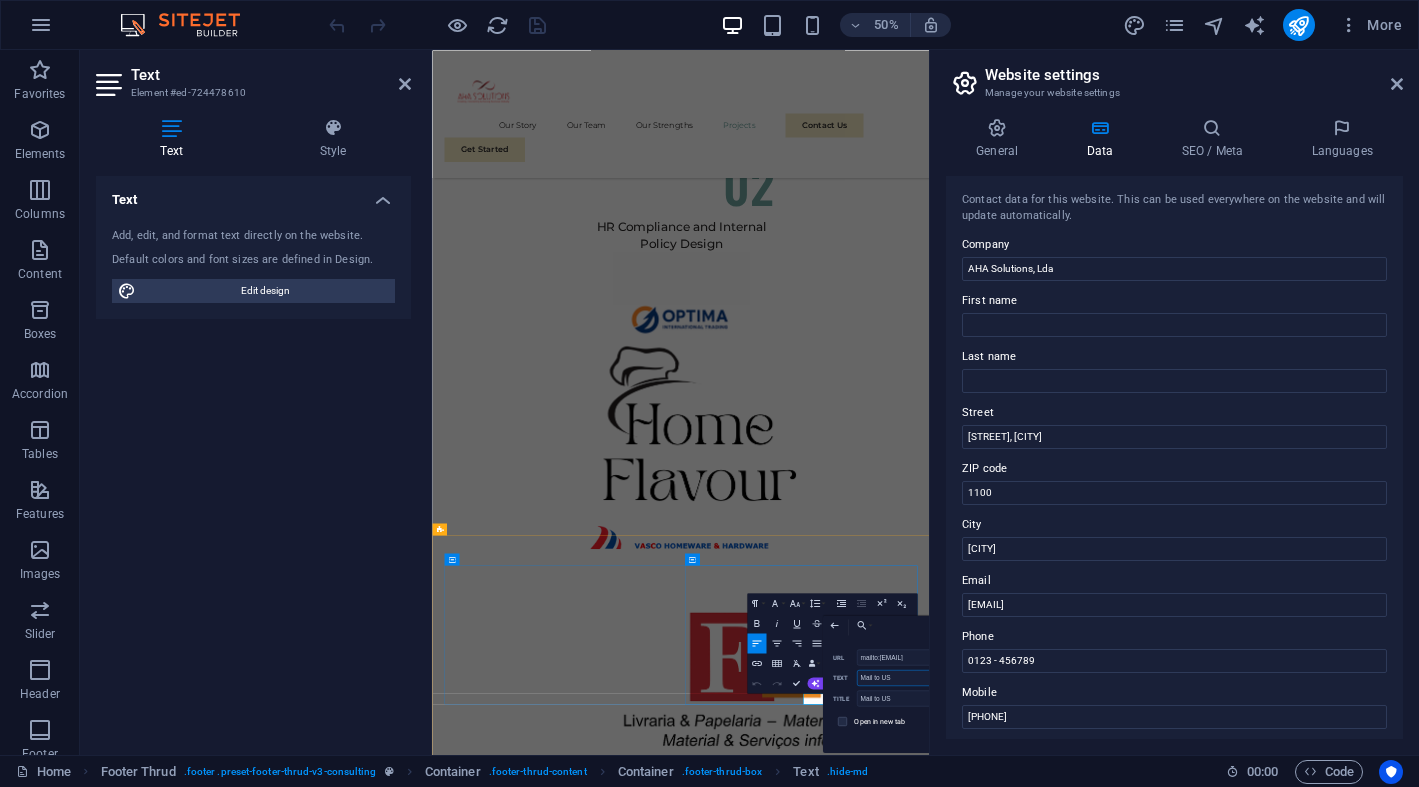 type on "Mail to US" 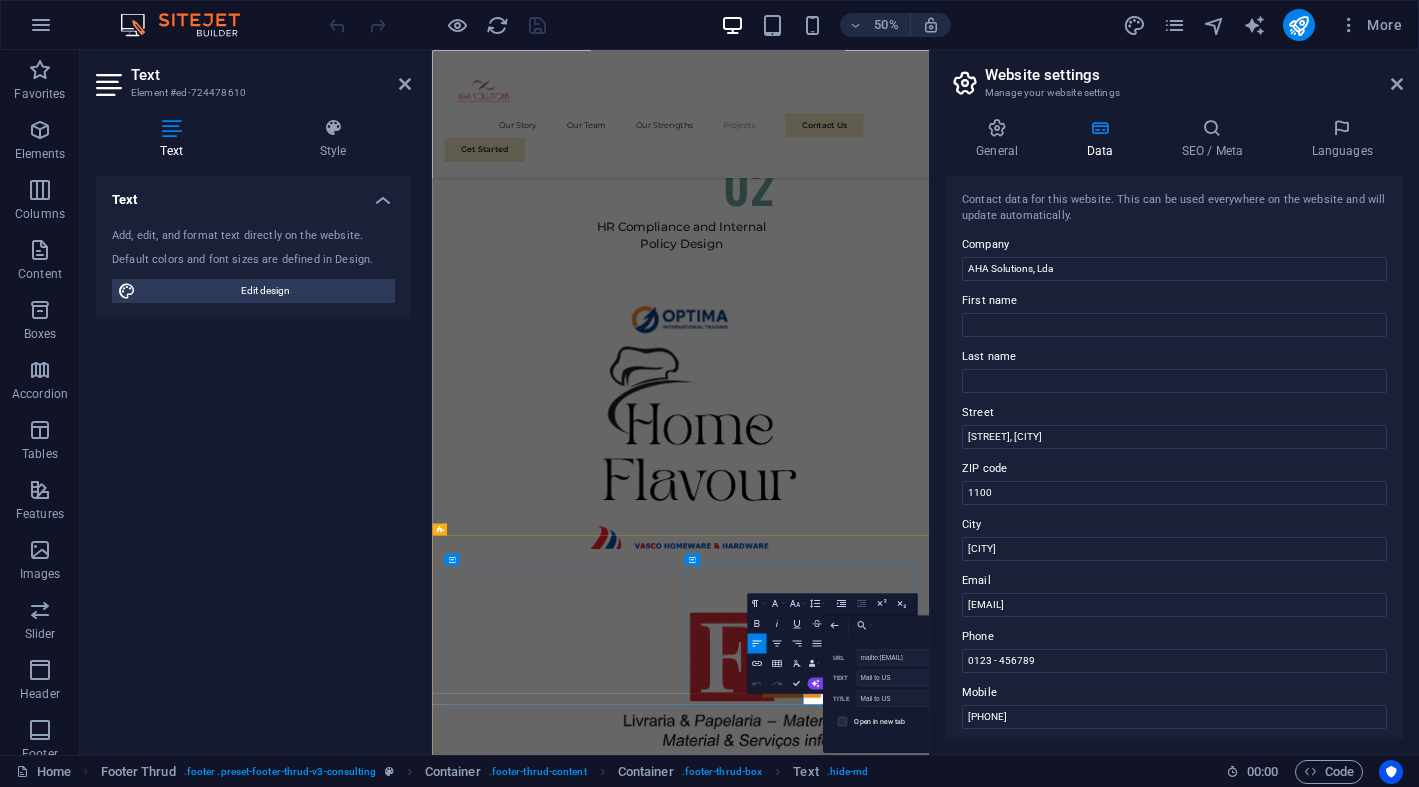 click on "Open in new tab" at bounding box center (897, 720) 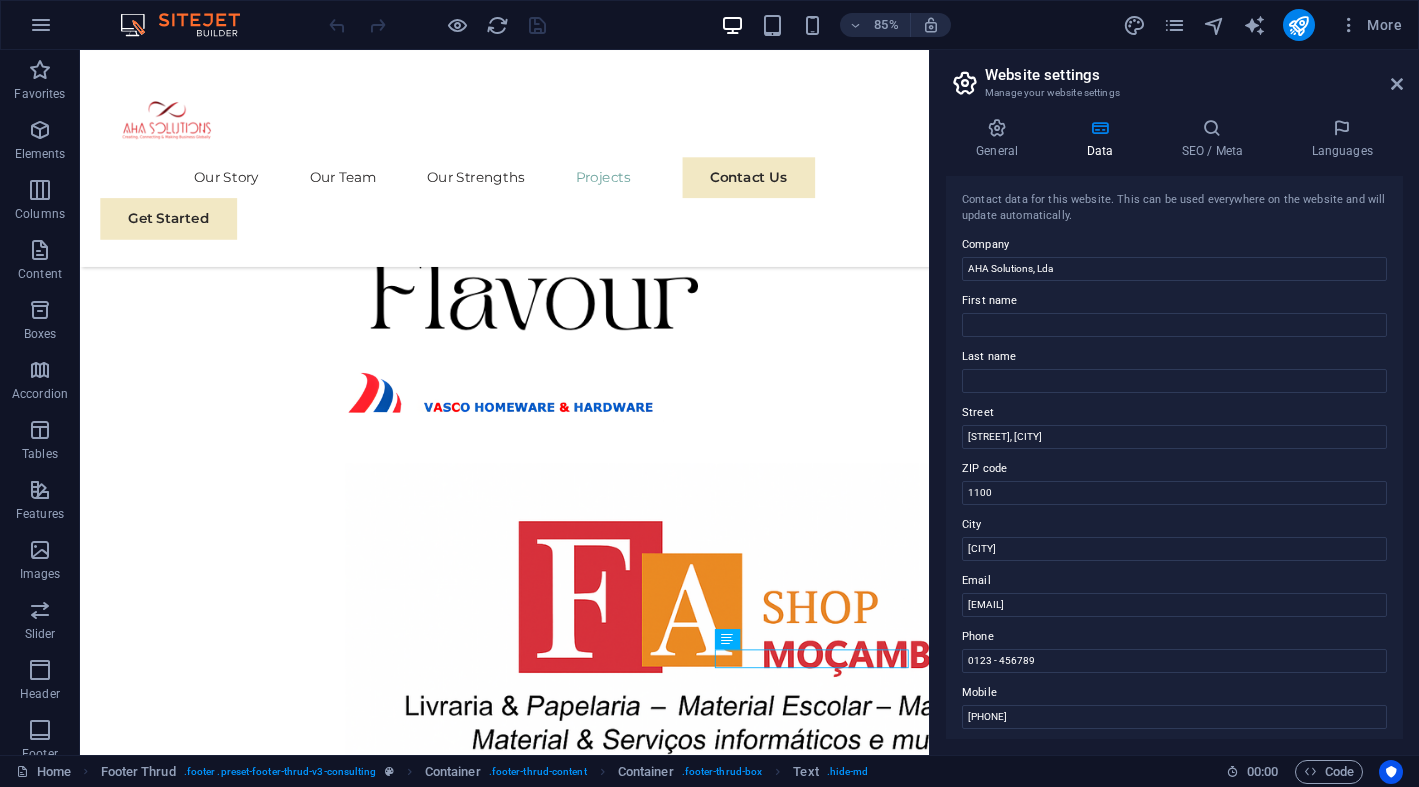 click on "Website settings Manage your website settings  General  Data  SEO / Meta  Languages Website name AHA Solutions, Lda Logo Drag files here, click to choose files or select files from Files or our free stock photos & videos Select files from the file manager, stock photos, or upload file(s) Upload Favicon Set the favicon of your website here. A favicon is a small icon shown in the browser tab next to your website title. It helps visitors identify your website. Drag files here, click to choose files or select files from Files or our free stock photos & videos Select files from the file manager, stock photos, or upload file(s) Upload Preview Image (Open Graph) This image will be shown when the website is shared on social networks Drag files here, click to choose files or select files from Files or our free stock photos & videos Select files from the file manager, stock photos, or upload file(s) Upload Contact data for this website. This can be used everywhere on the website and will update automatically. Company 1" at bounding box center [1174, 402] 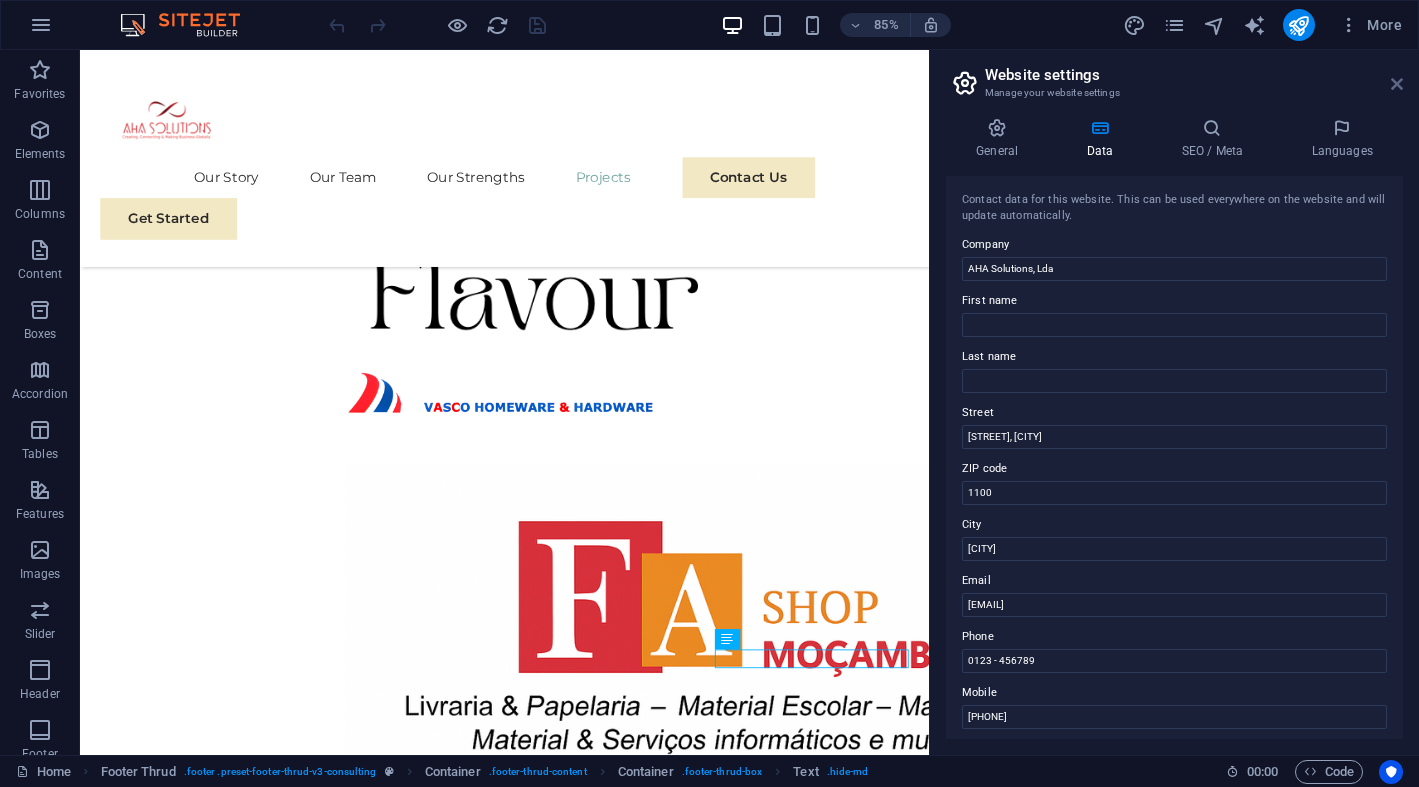 click at bounding box center [1397, 84] 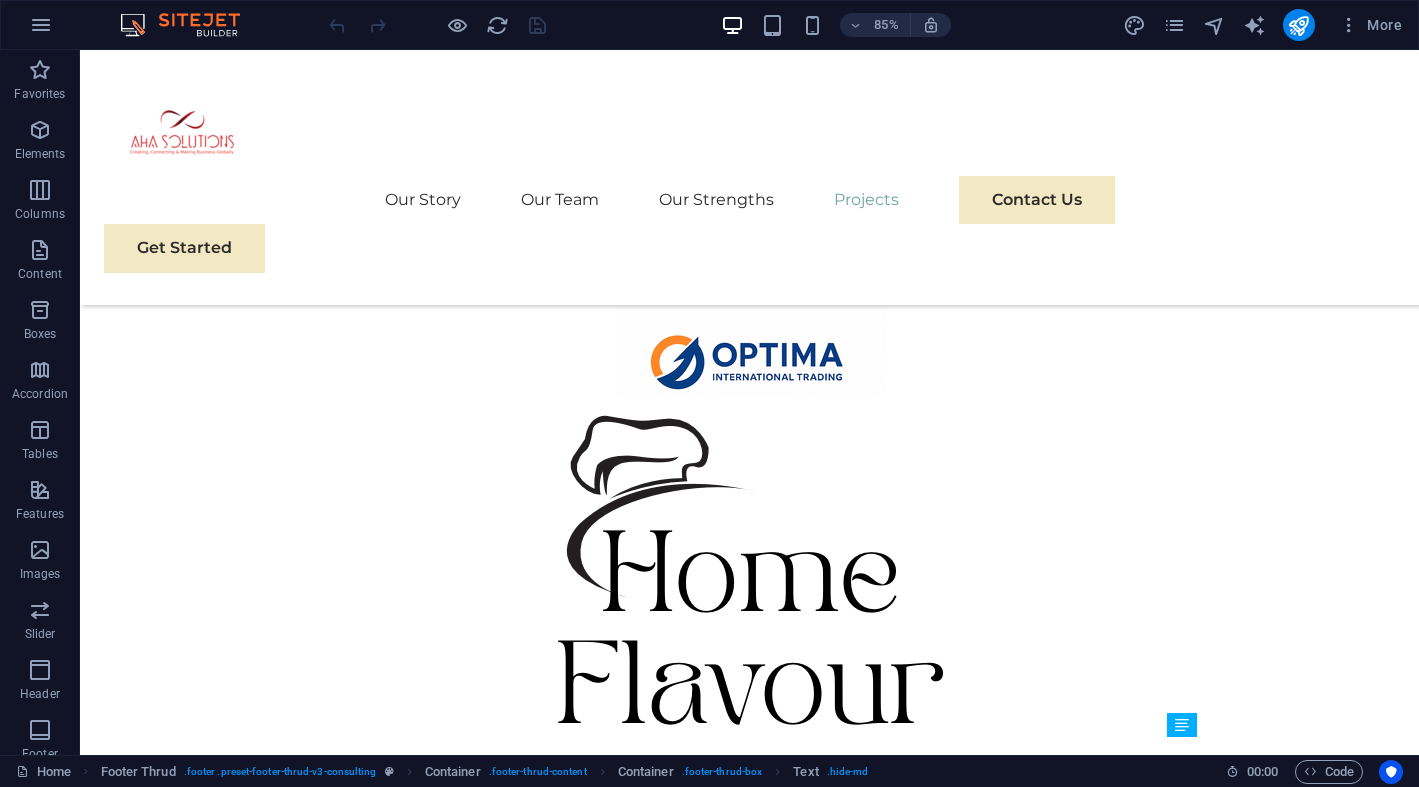 scroll, scrollTop: 7810, scrollLeft: 0, axis: vertical 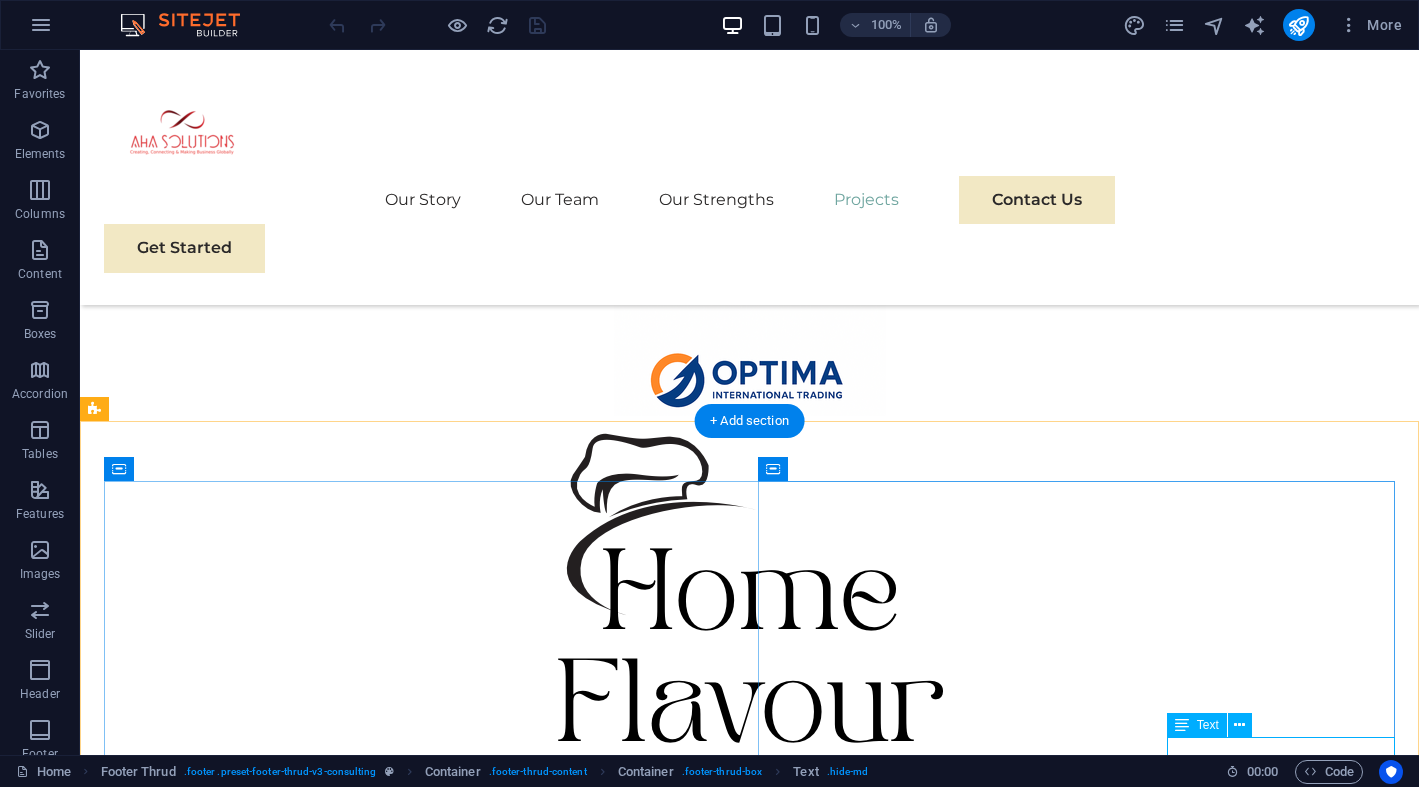 click on "[EMAIL]" at bounding box center [423, 7349] 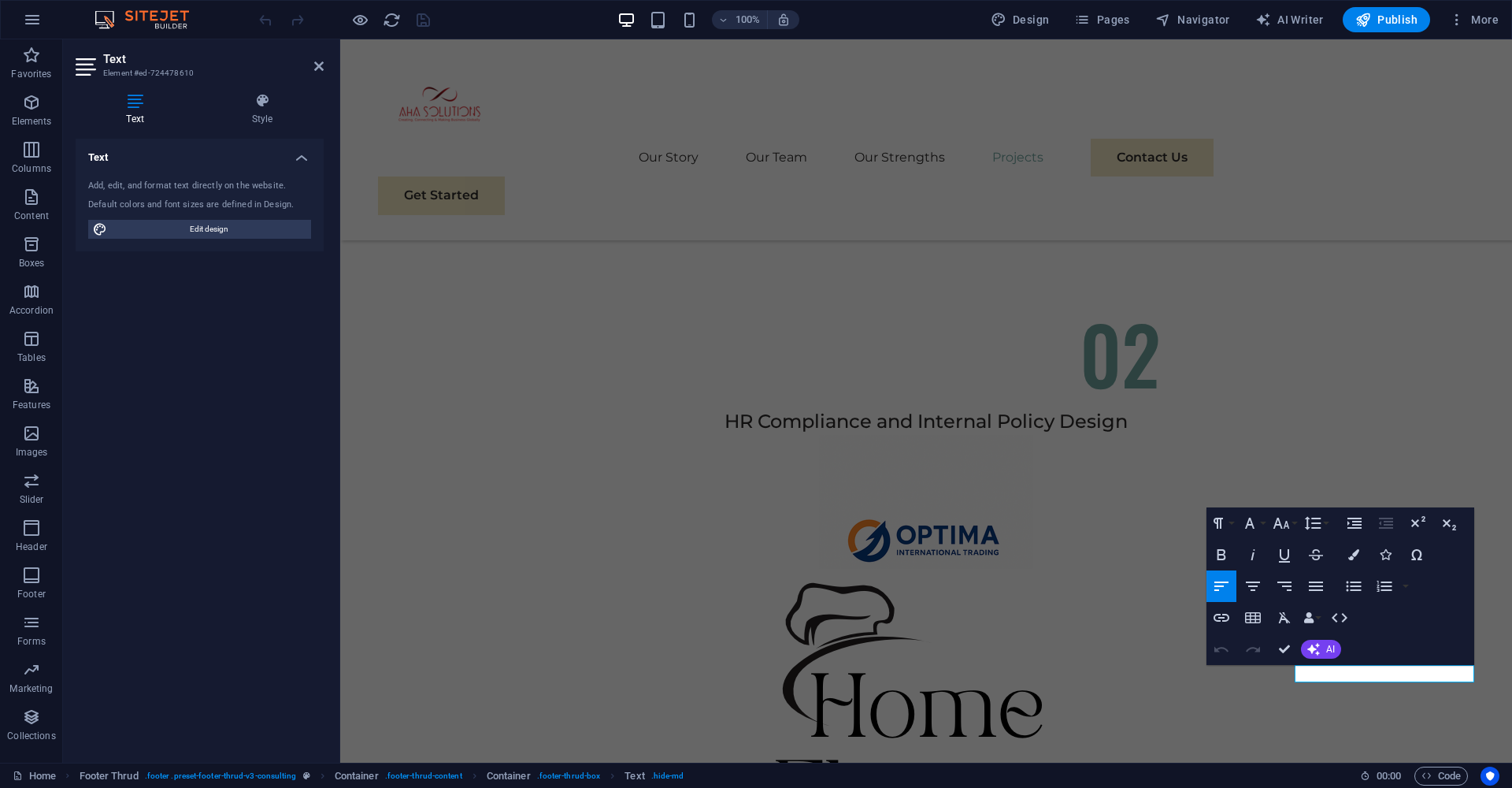 scroll, scrollTop: 6083, scrollLeft: 0, axis: vertical 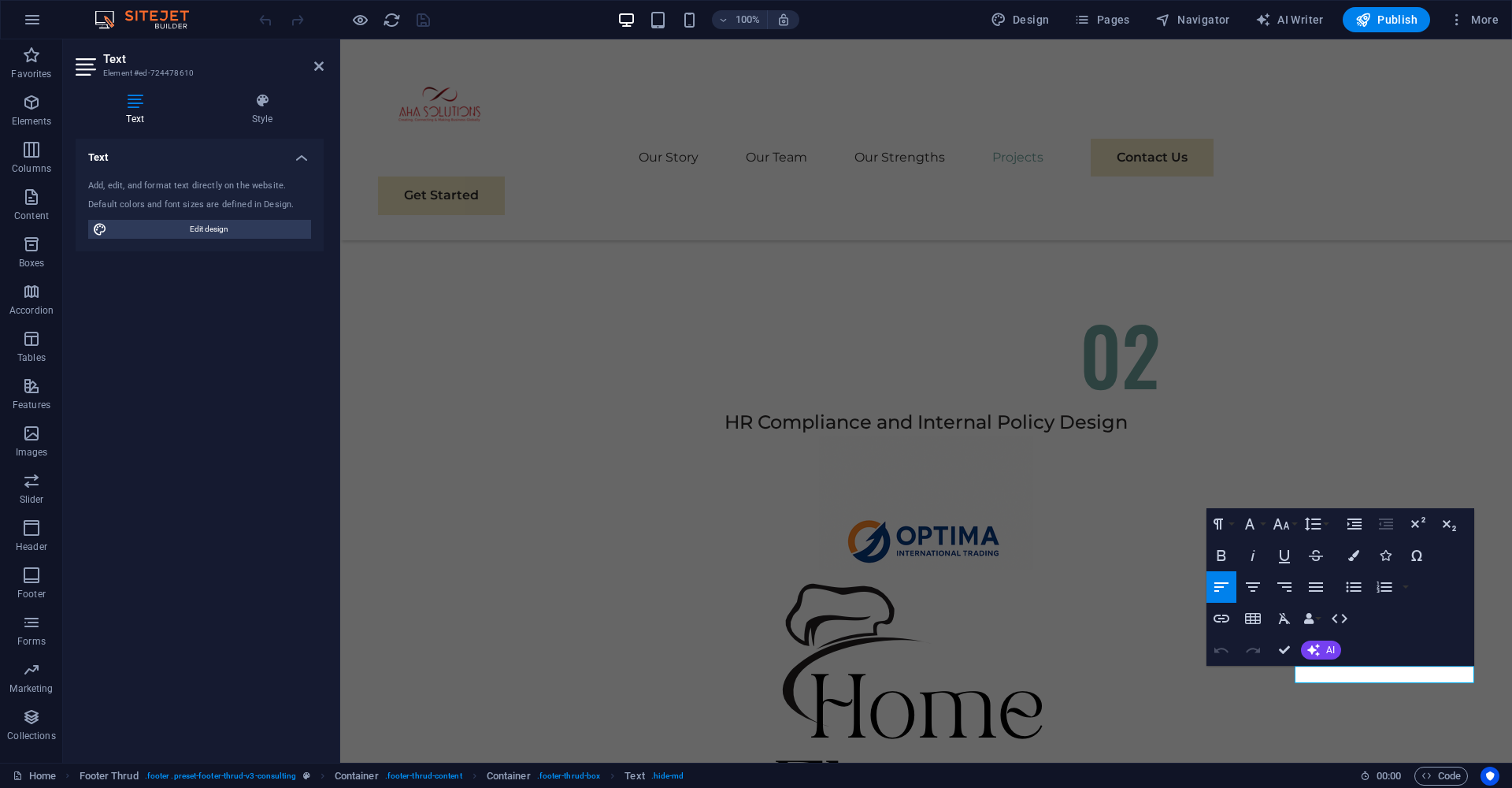 click on "[EMAIL]" at bounding box center (402, 6116) 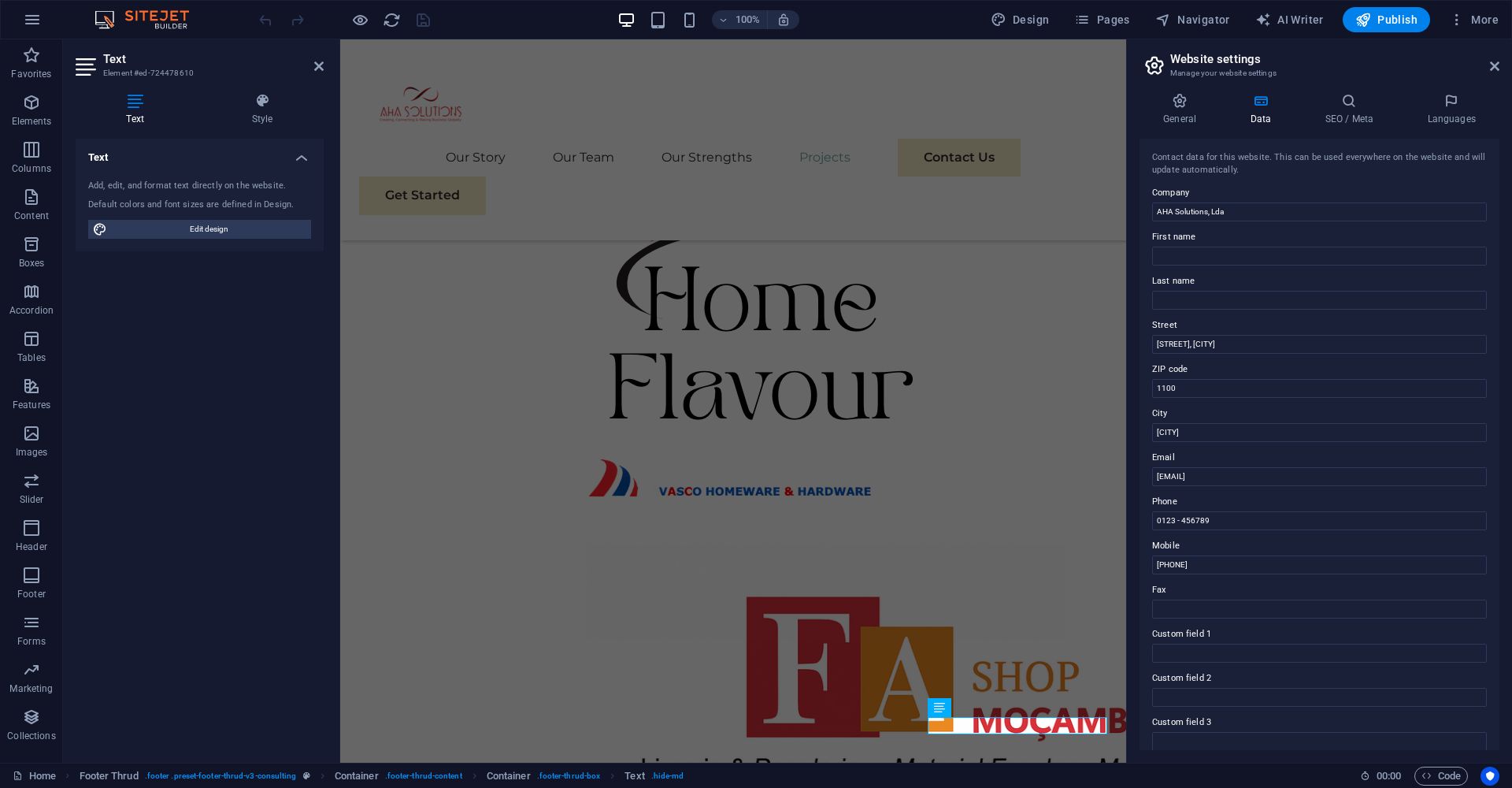 click on "Custom field 2" at bounding box center (1319, 678) 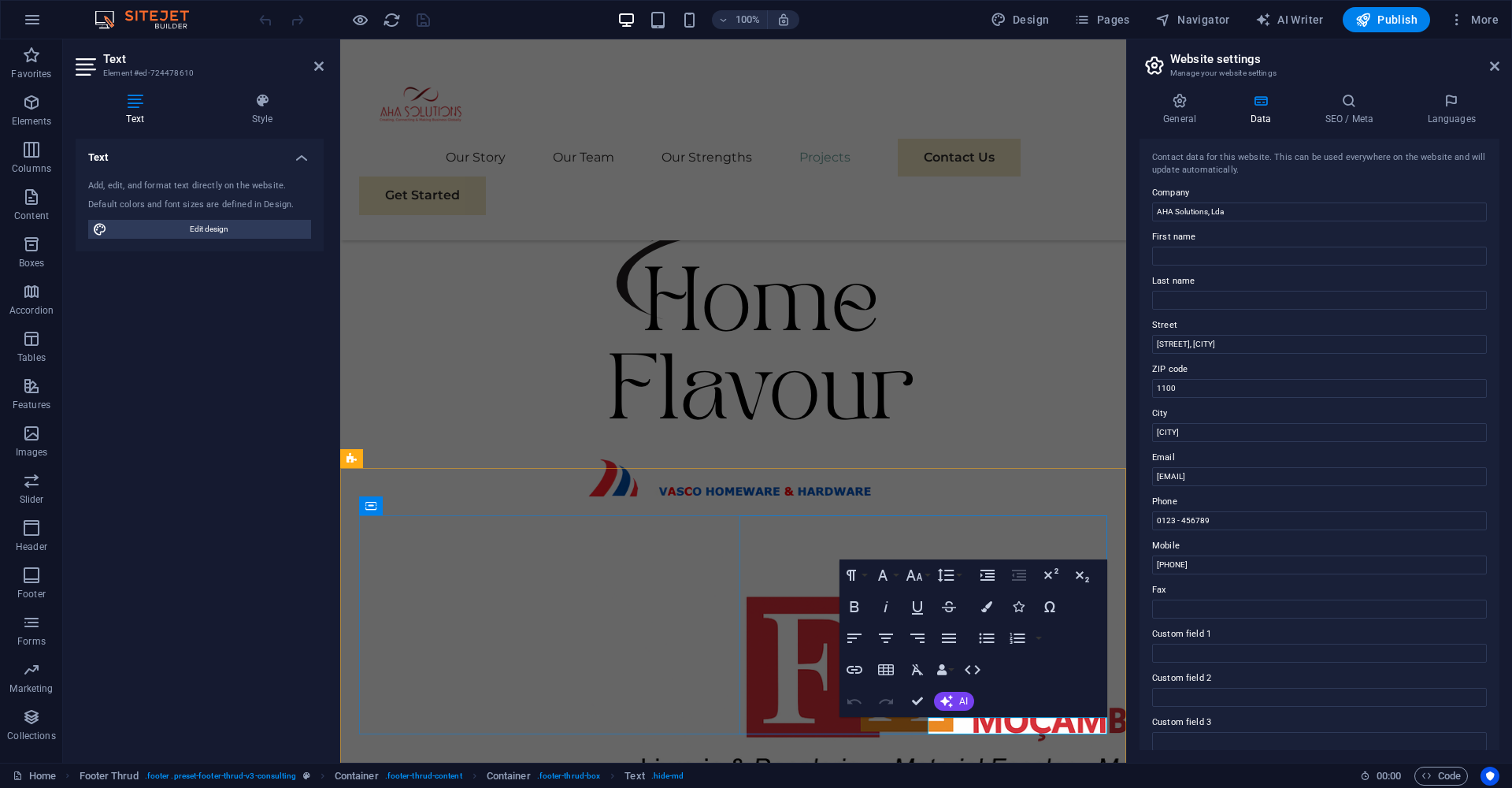 click on "[EMAIL]" at bounding box center [383, 5429] 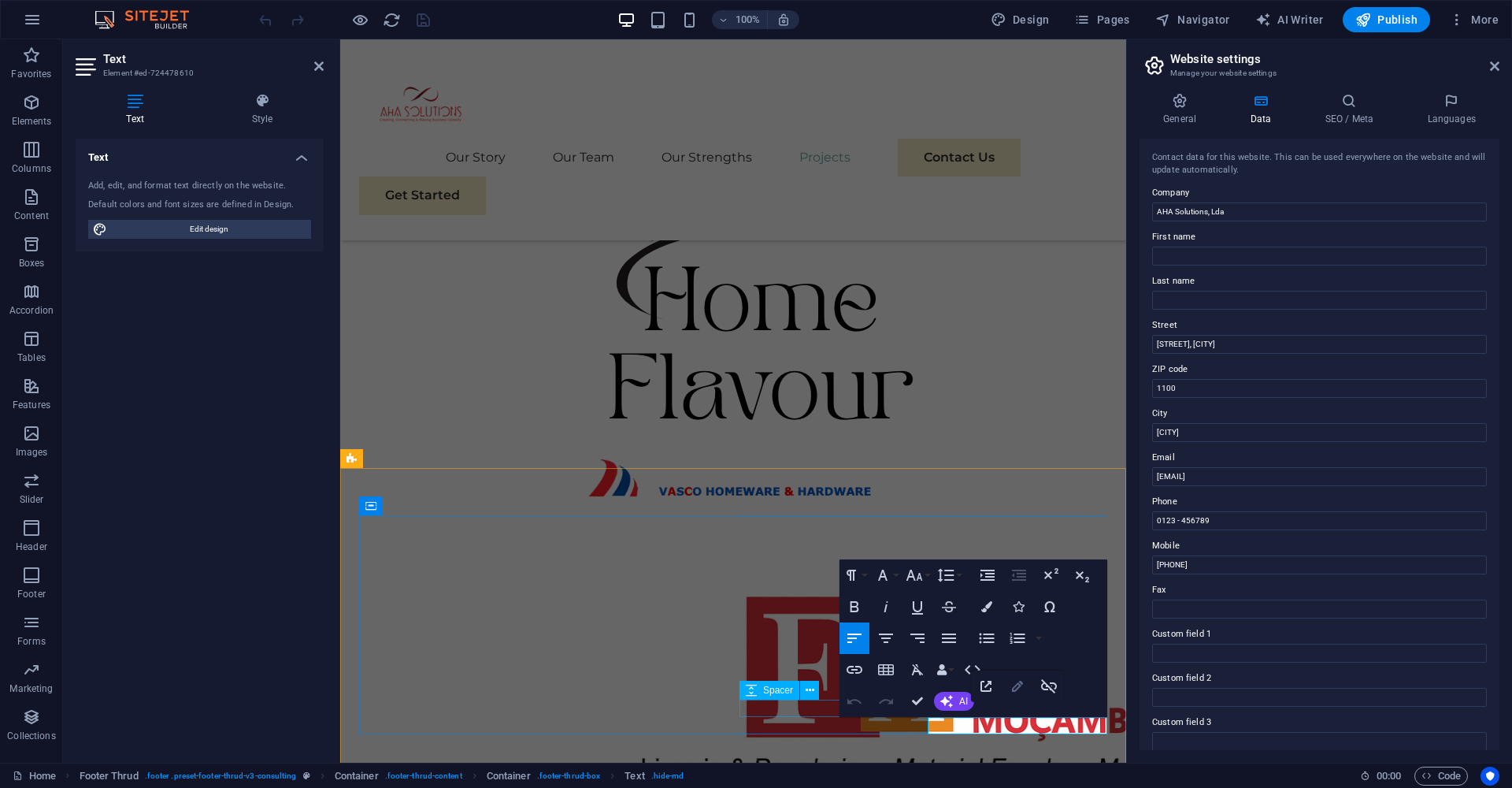 click 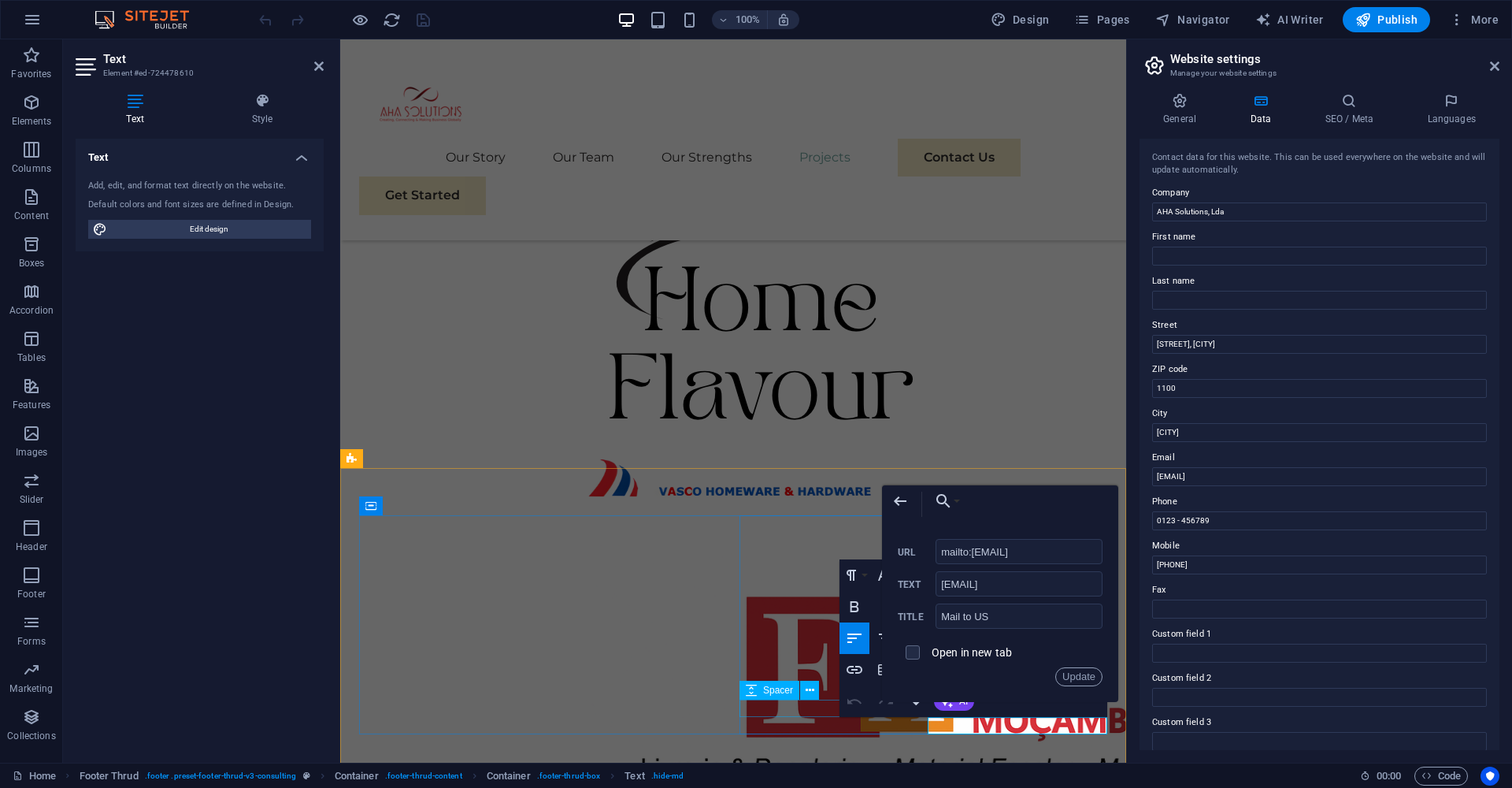 scroll, scrollTop: 0, scrollLeft: 10, axis: horizontal 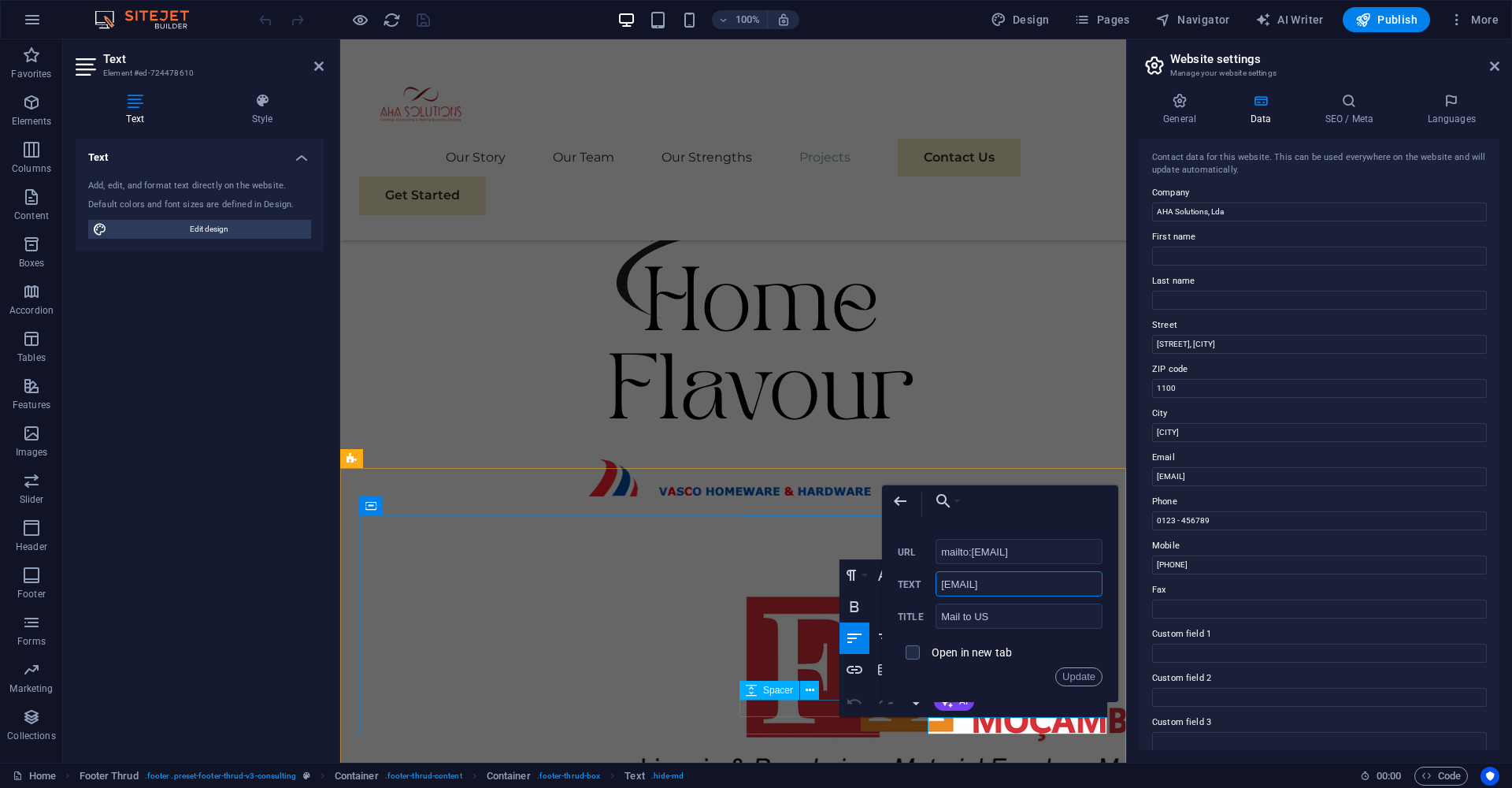 drag, startPoint x: 1045, startPoint y: 587, endPoint x: 932, endPoint y: 586, distance: 113.00442 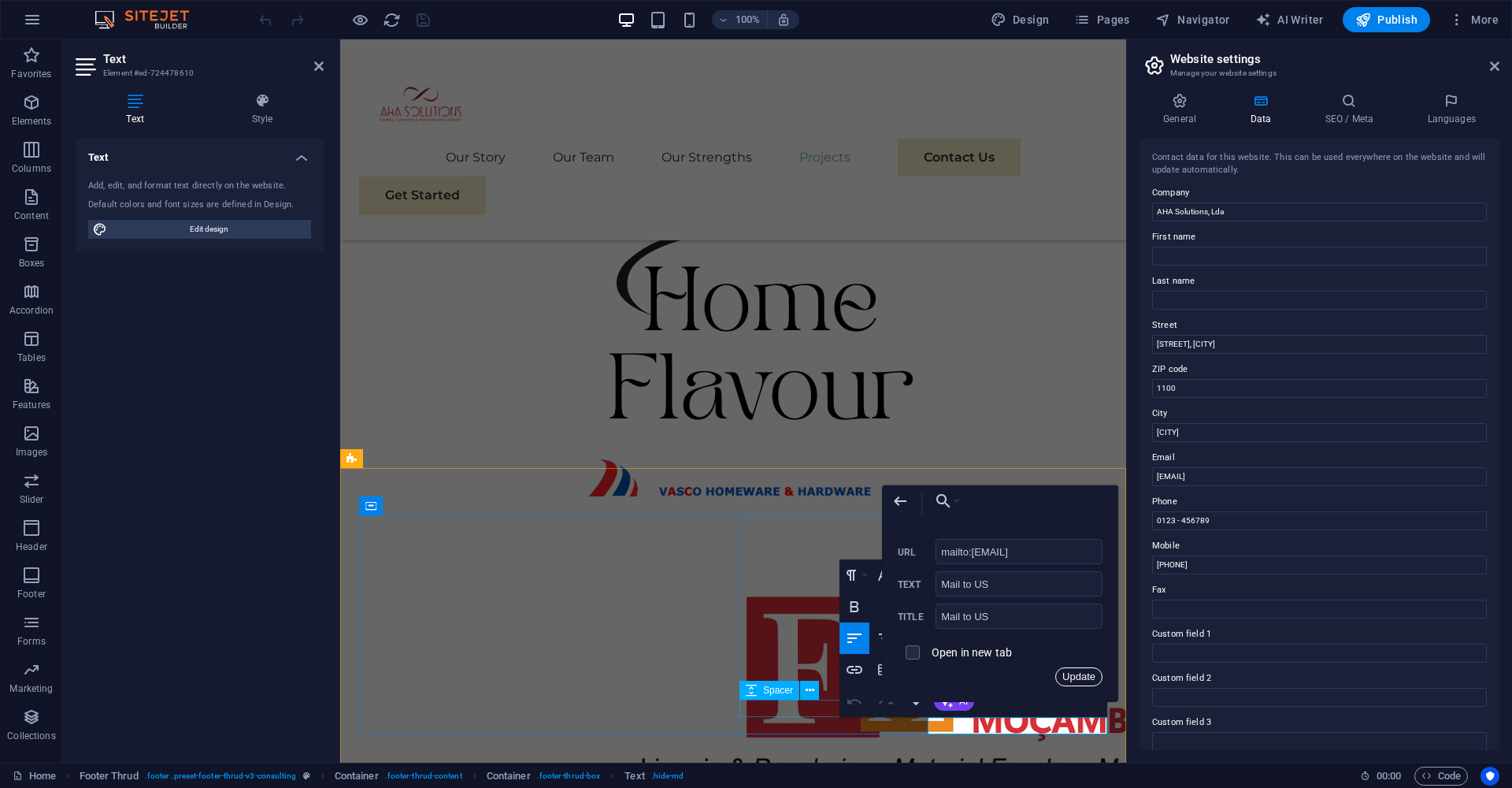 click on "Update" at bounding box center [1079, 677] 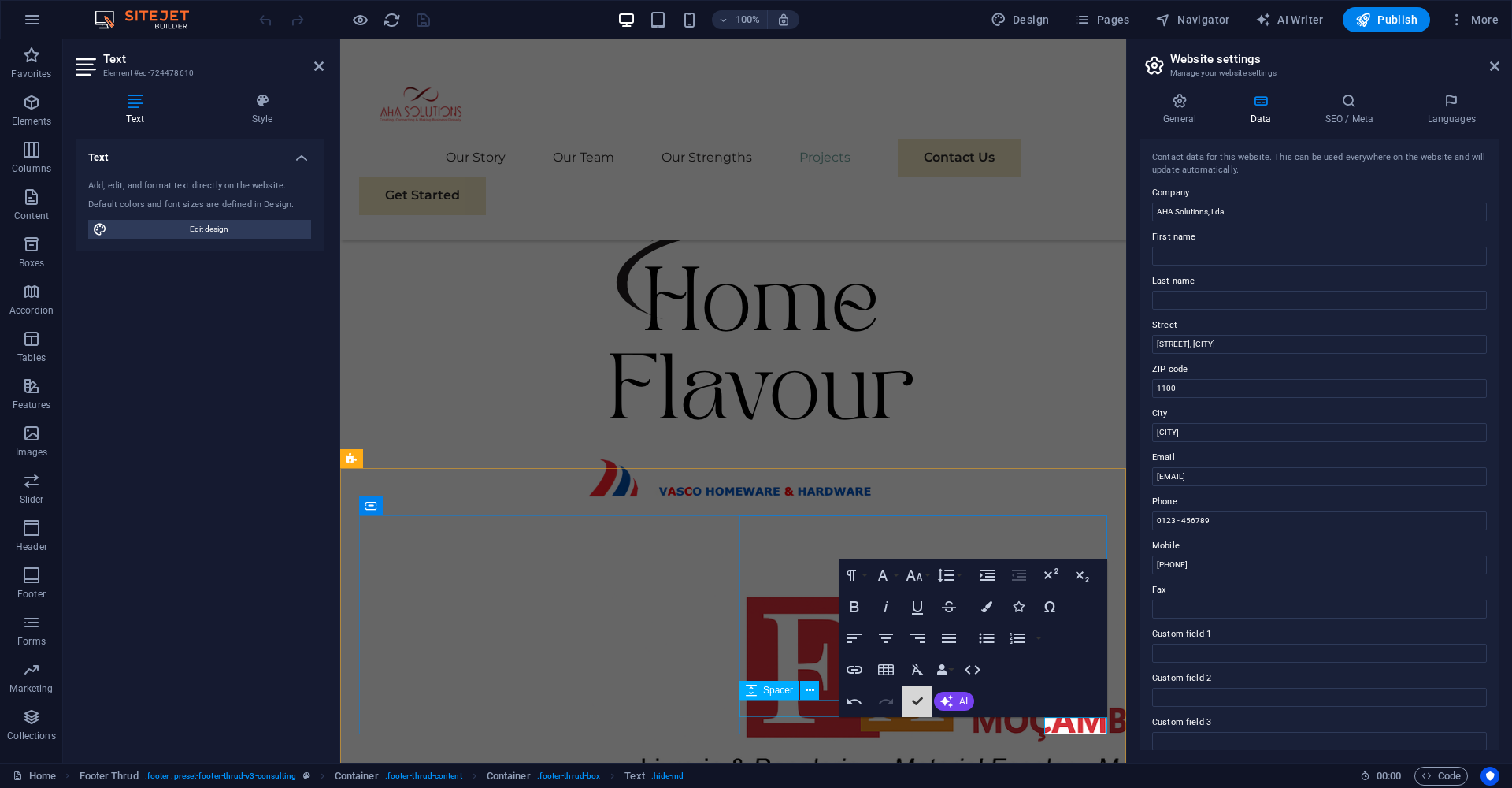 scroll, scrollTop: 6075, scrollLeft: 0, axis: vertical 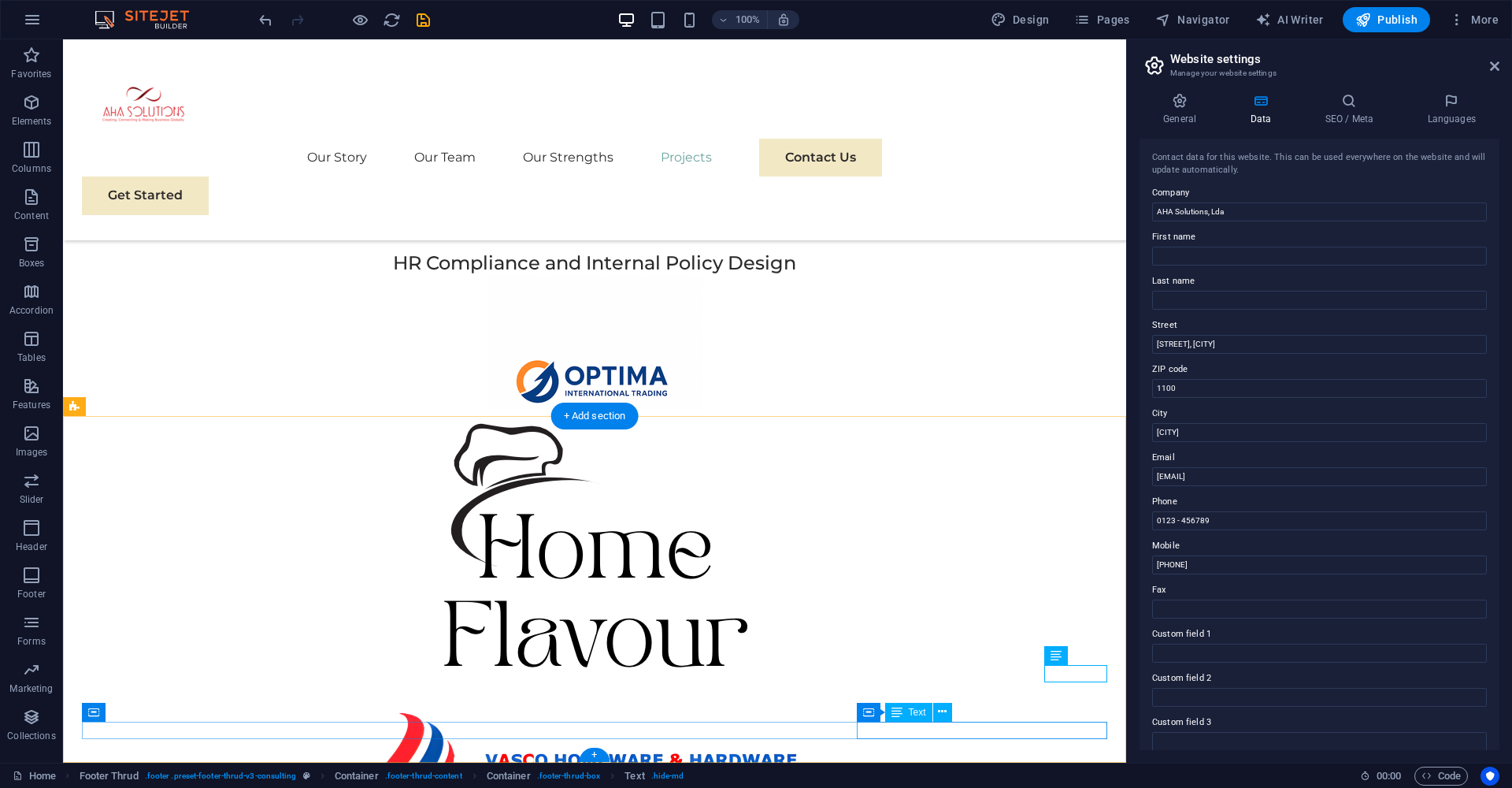 click on "2025  Designed by   AHA Solutions, Lda" at bounding box center [595, 5956] 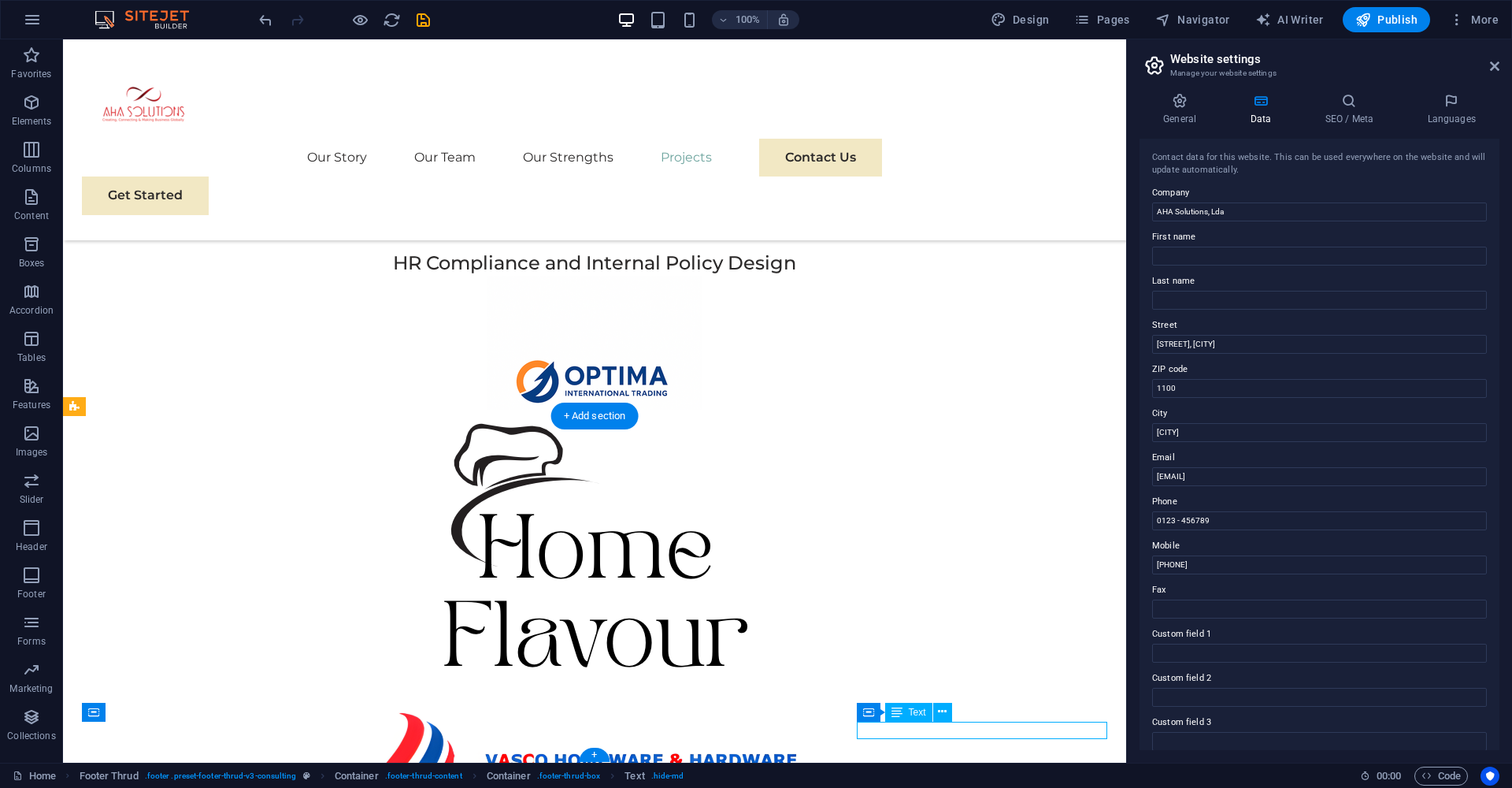 click on "2025  Designed by   AHA Solutions, Lda" at bounding box center [595, 5956] 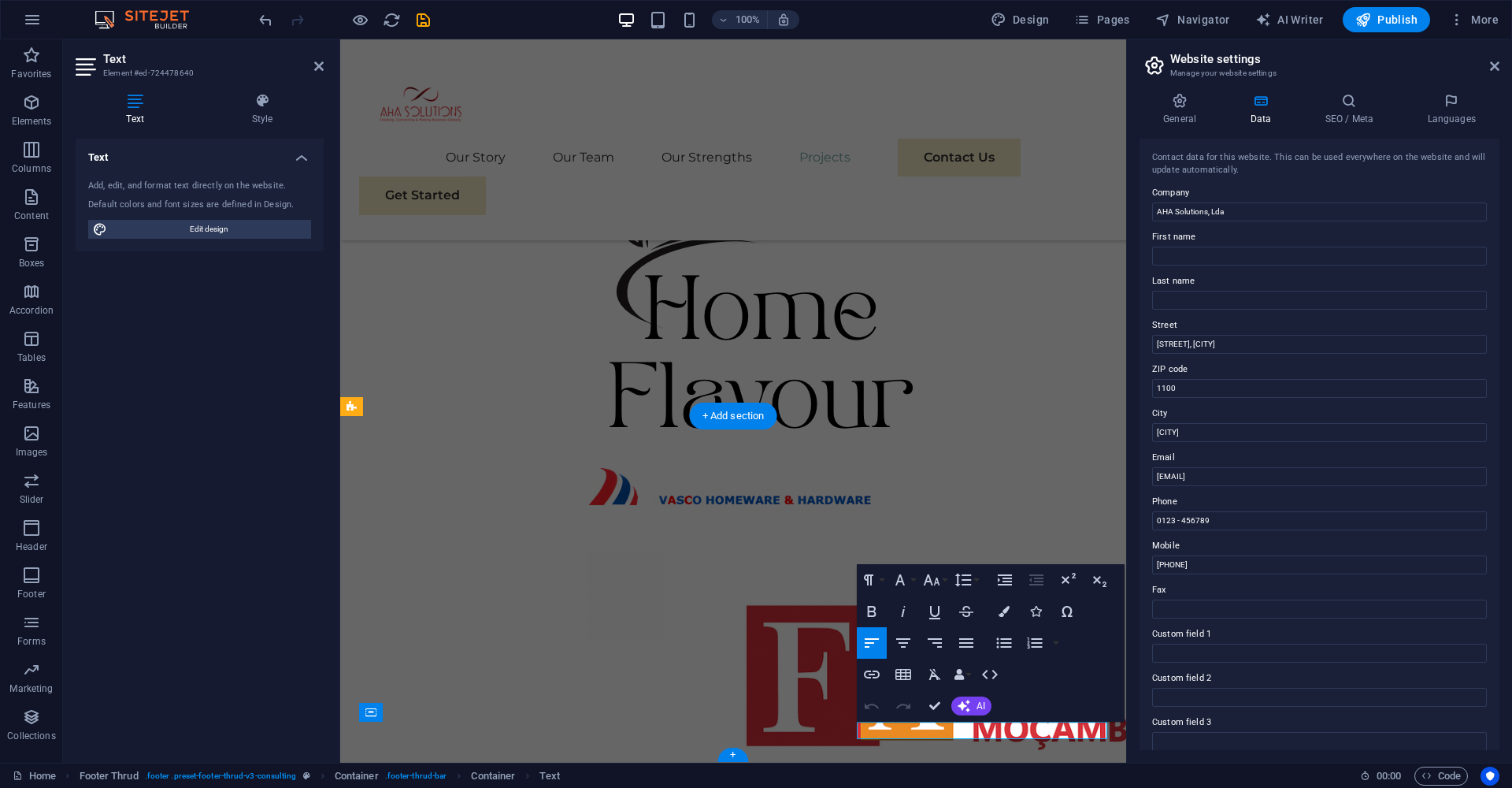 scroll, scrollTop: 6135, scrollLeft: 0, axis: vertical 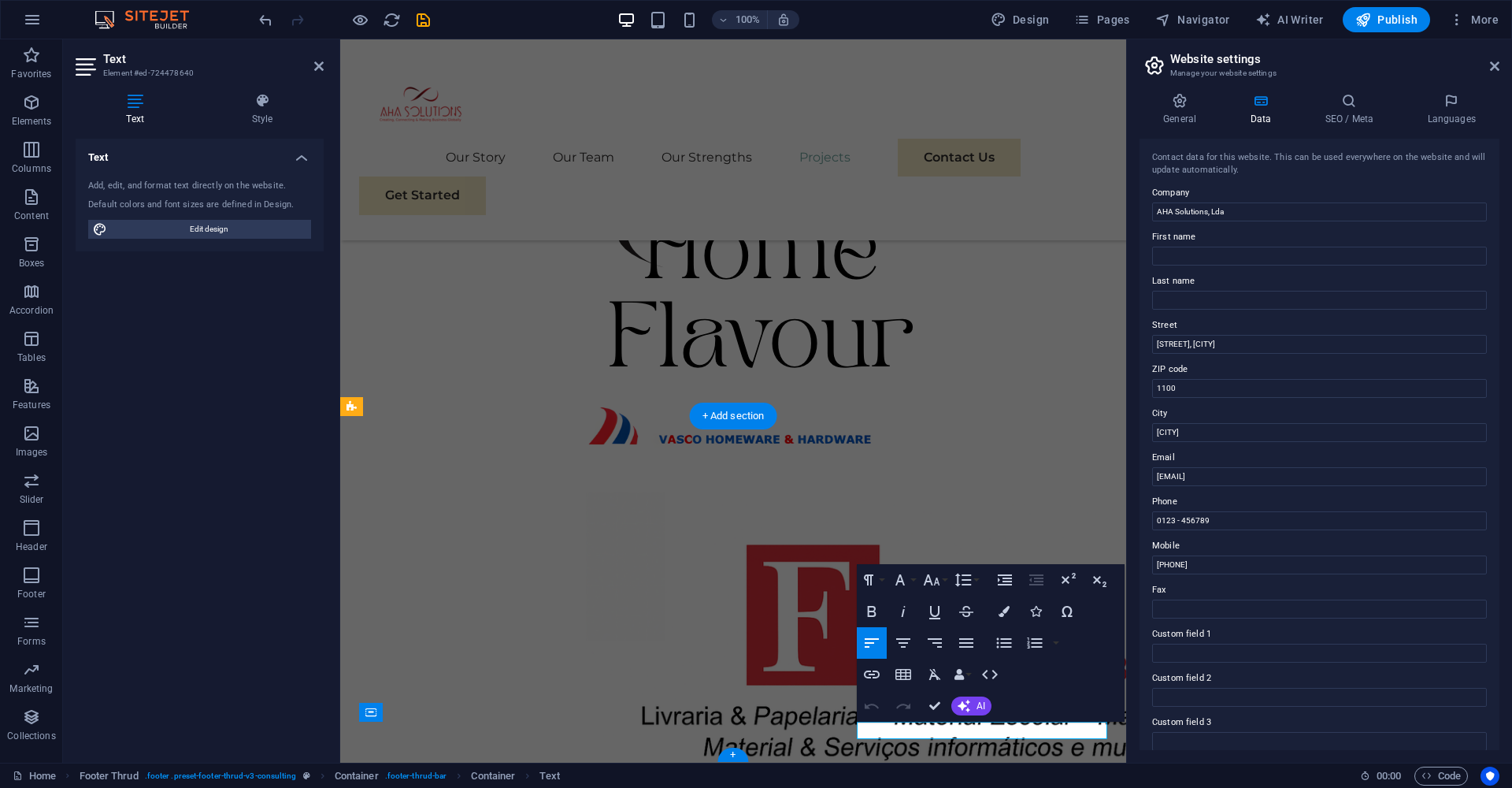 click on "2025  Designed by   AHA Solutions, Lda" at bounding box center [733, 5470] 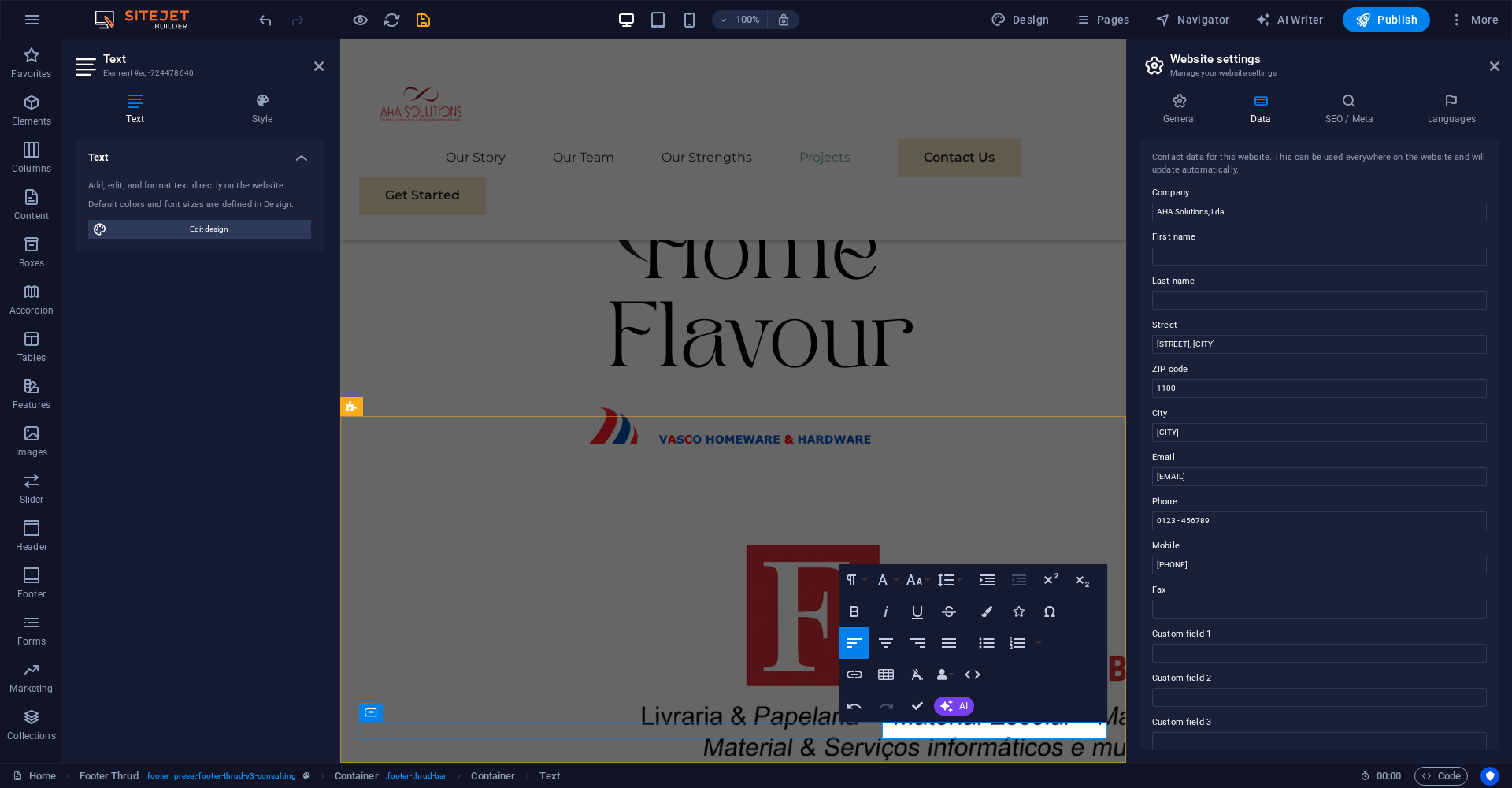 click on "2025  Made by   AHA Solutions, Lda" at bounding box center (733, 5470) 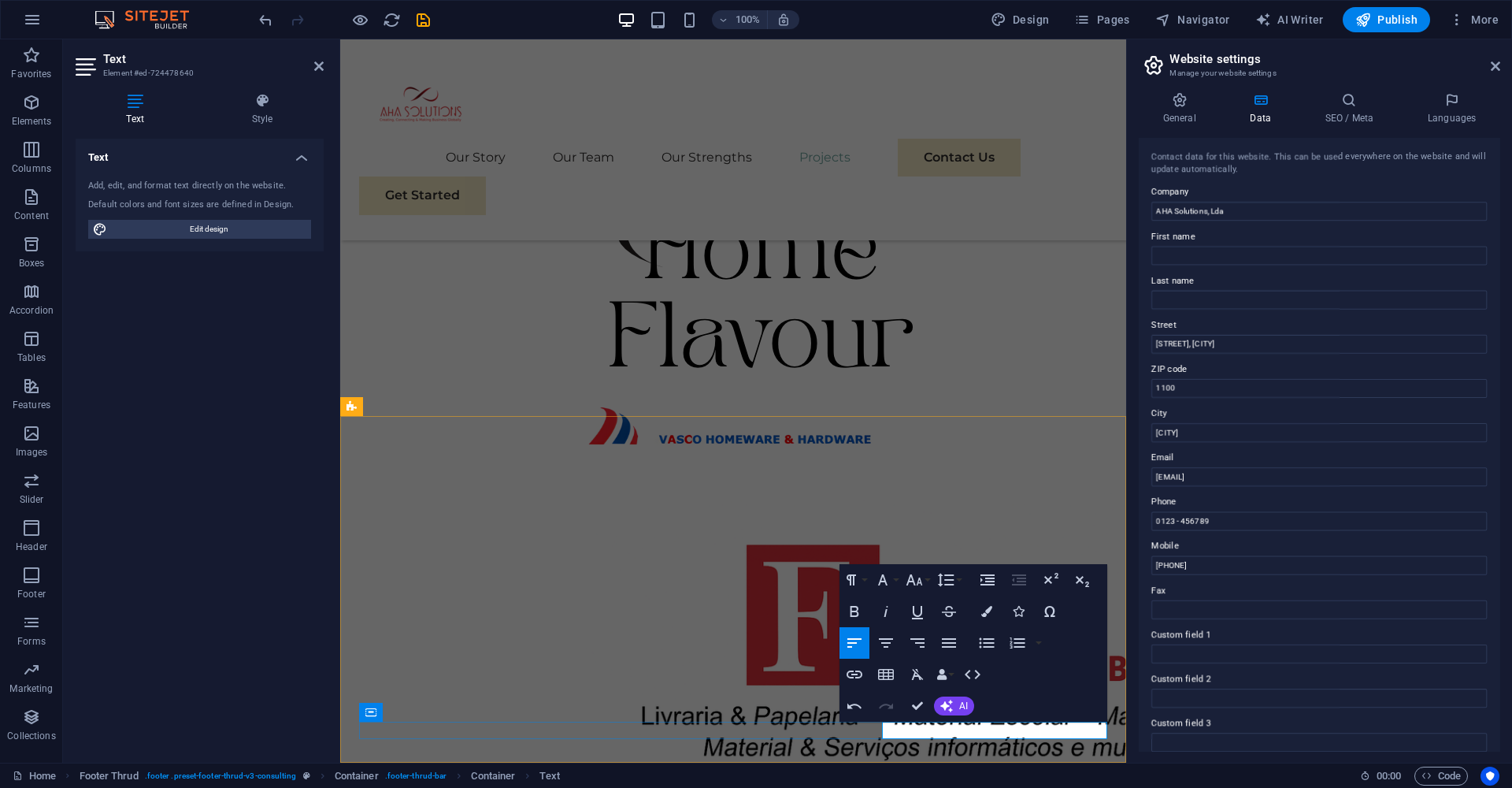 click on "AHA Solutions, Lda" at bounding box center (502, 5469) 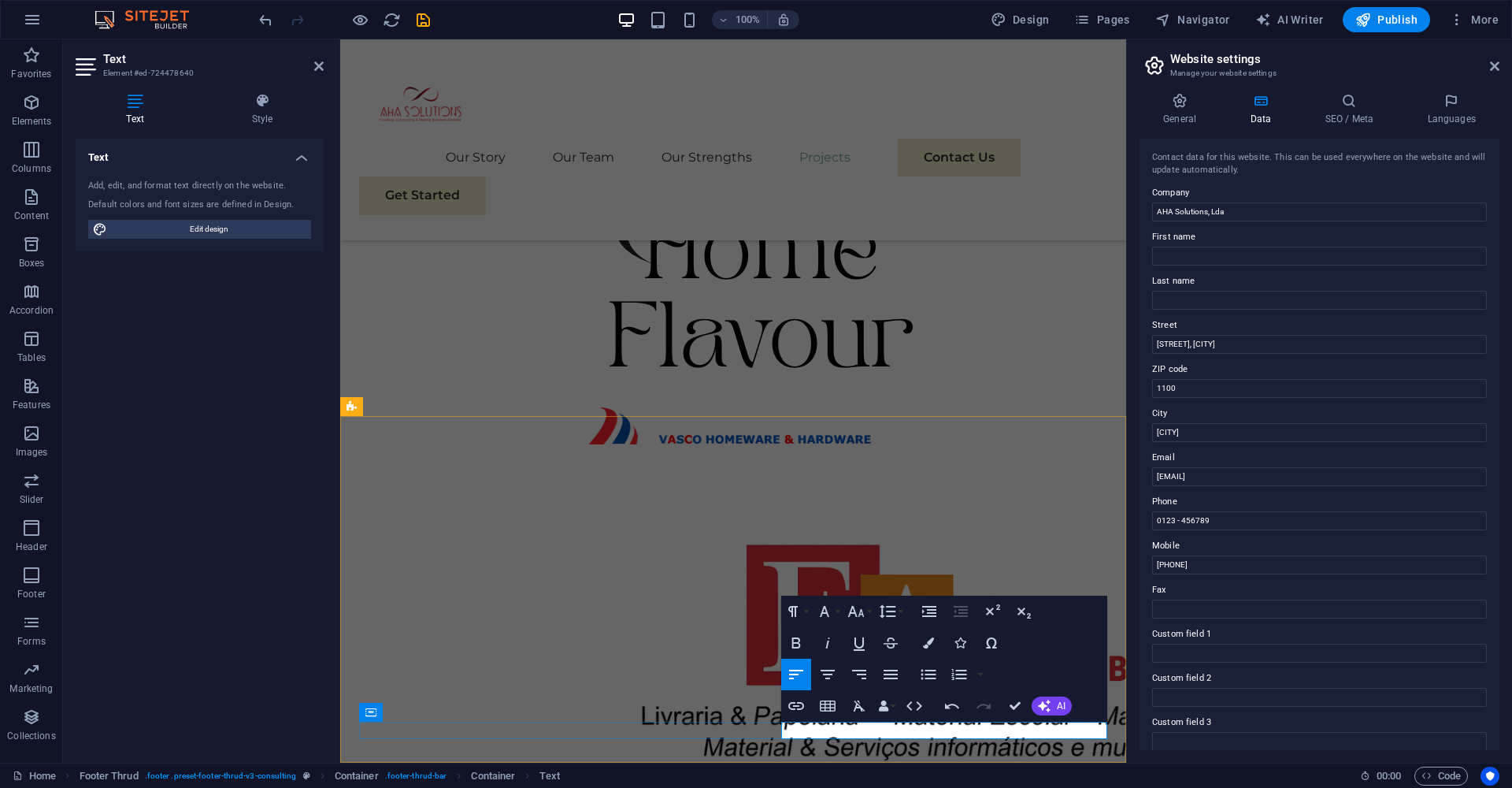 click on "All Rights Reserved" at bounding box center (613, 5470) 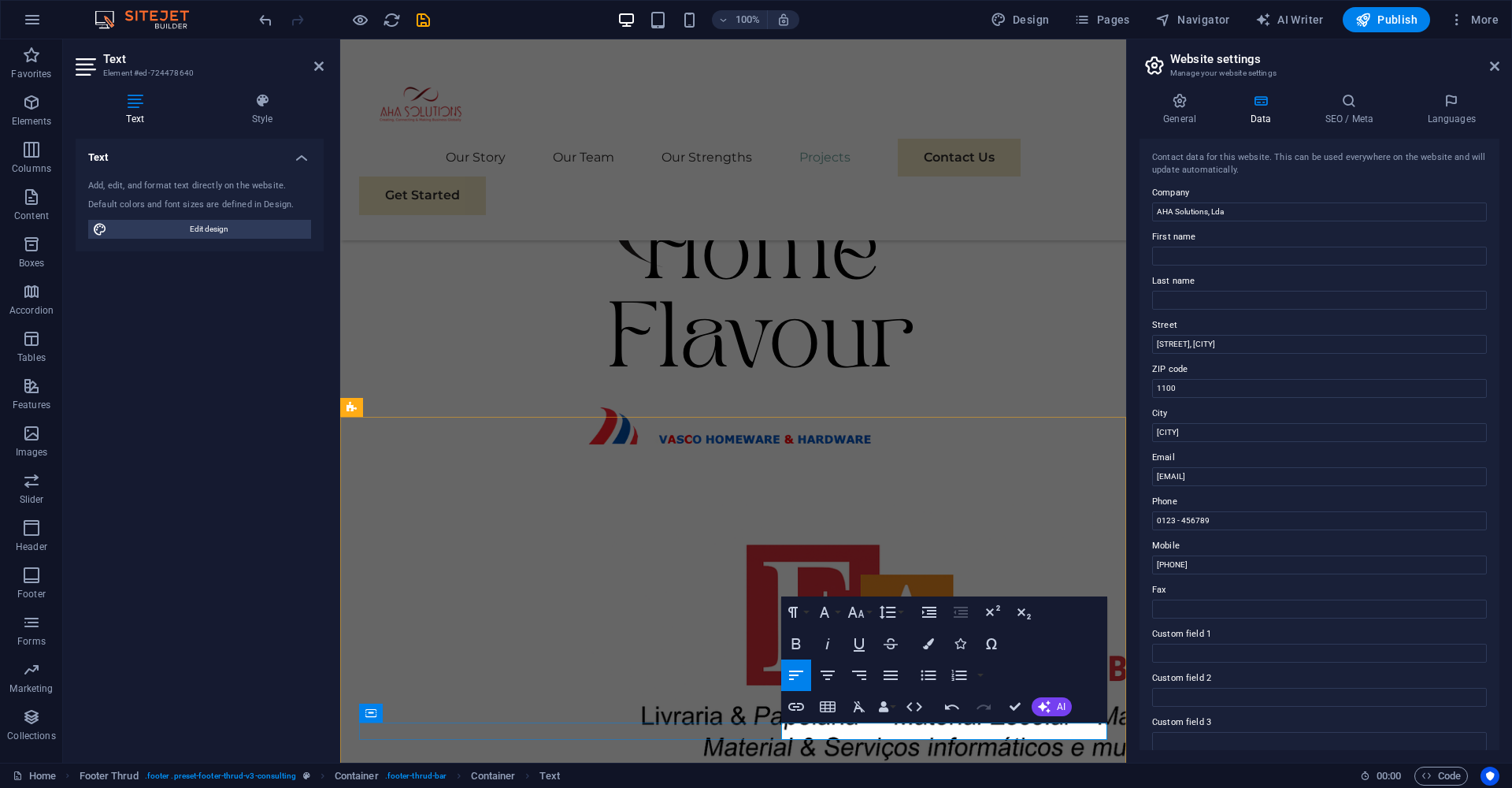scroll, scrollTop: 6135, scrollLeft: 0, axis: vertical 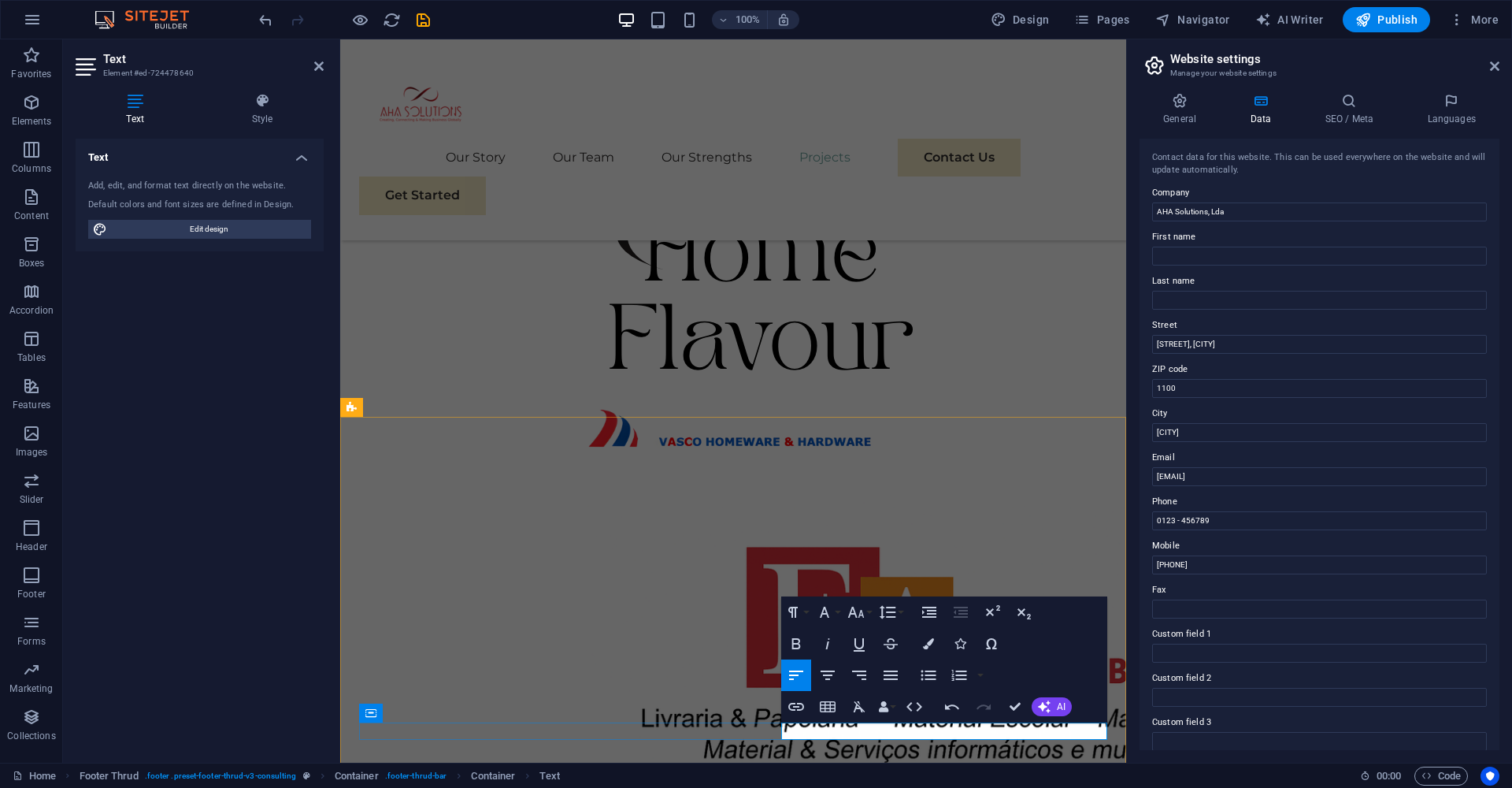 drag, startPoint x: 827, startPoint y: 729, endPoint x: 879, endPoint y: 730, distance: 52.0096 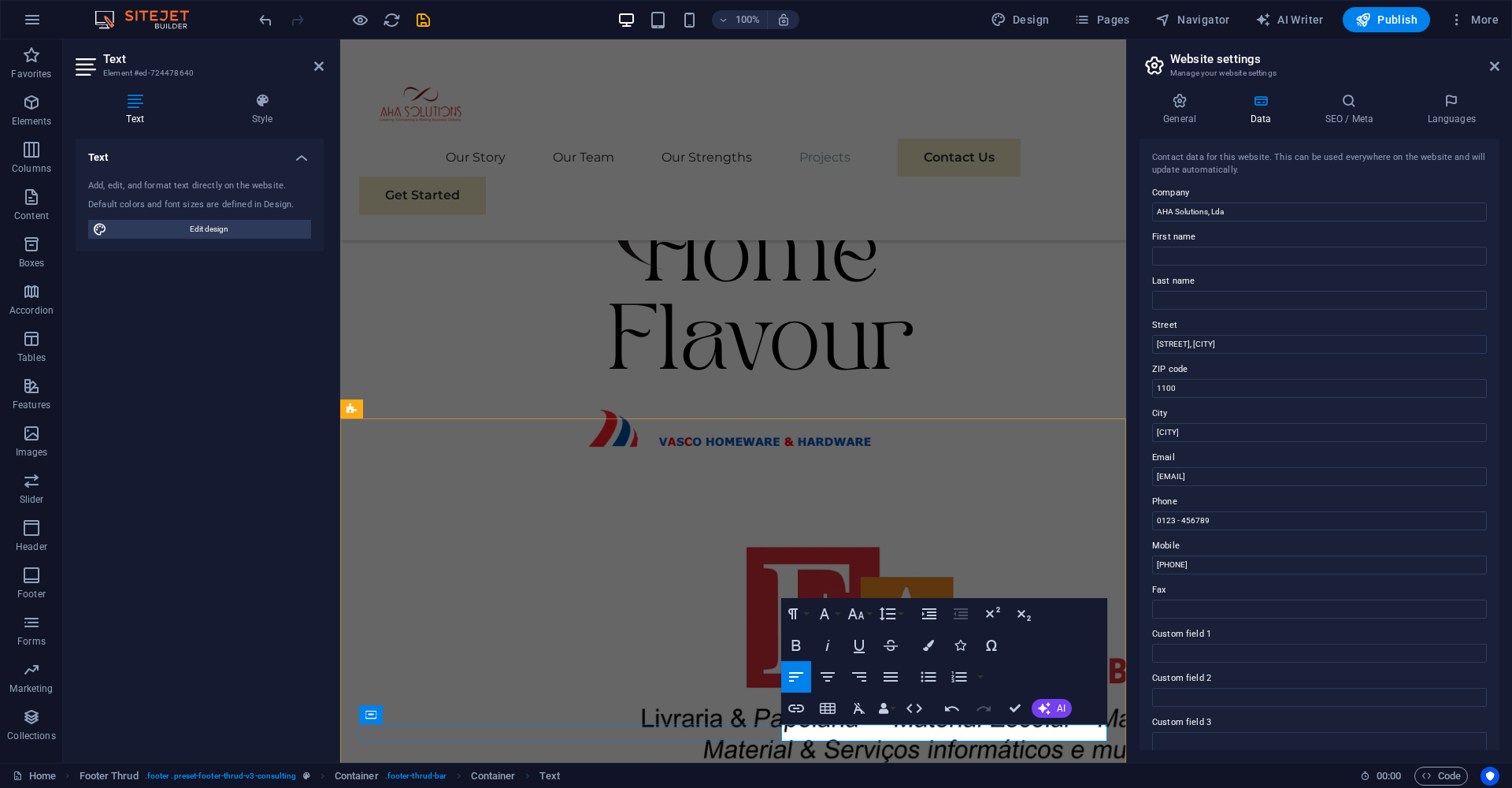 copy on "Made by" 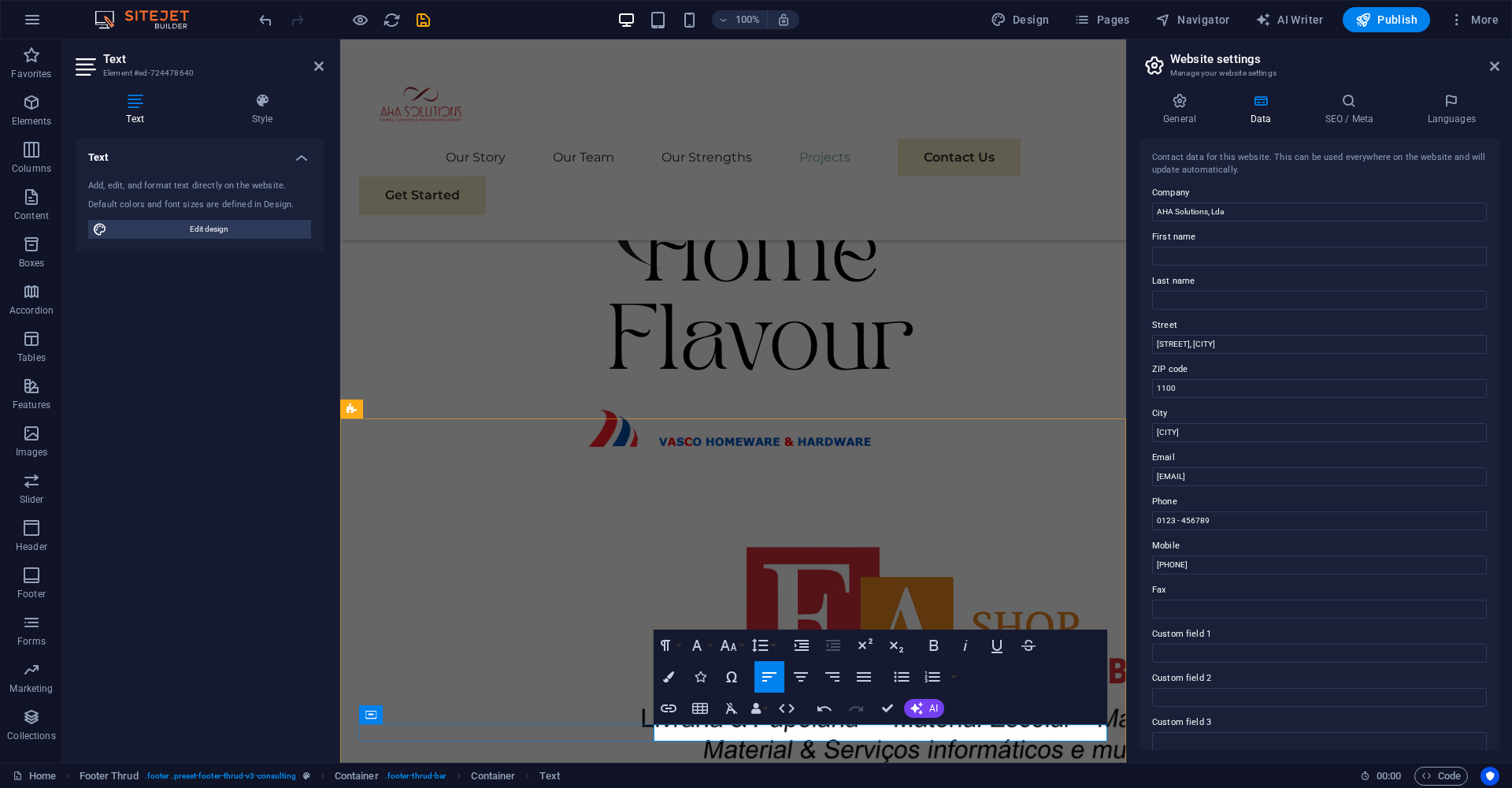 click on "2025  Made by   AHA Solutions, Lda  MAll Right Reserved All Rights Reserved" at bounding box center [733, 5472] 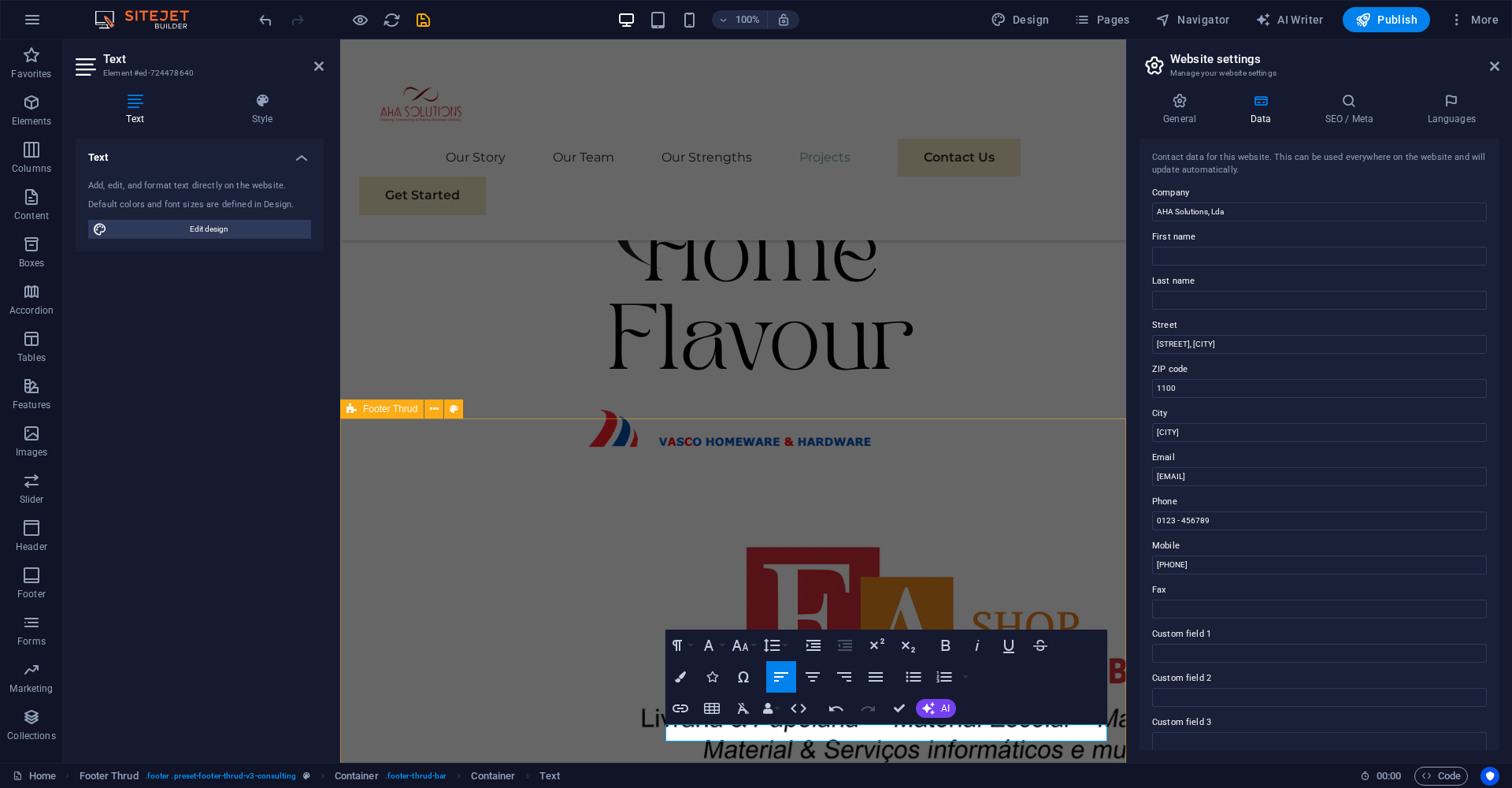drag, startPoint x: 1014, startPoint y: 734, endPoint x: 1116, endPoint y: 734, distance: 102 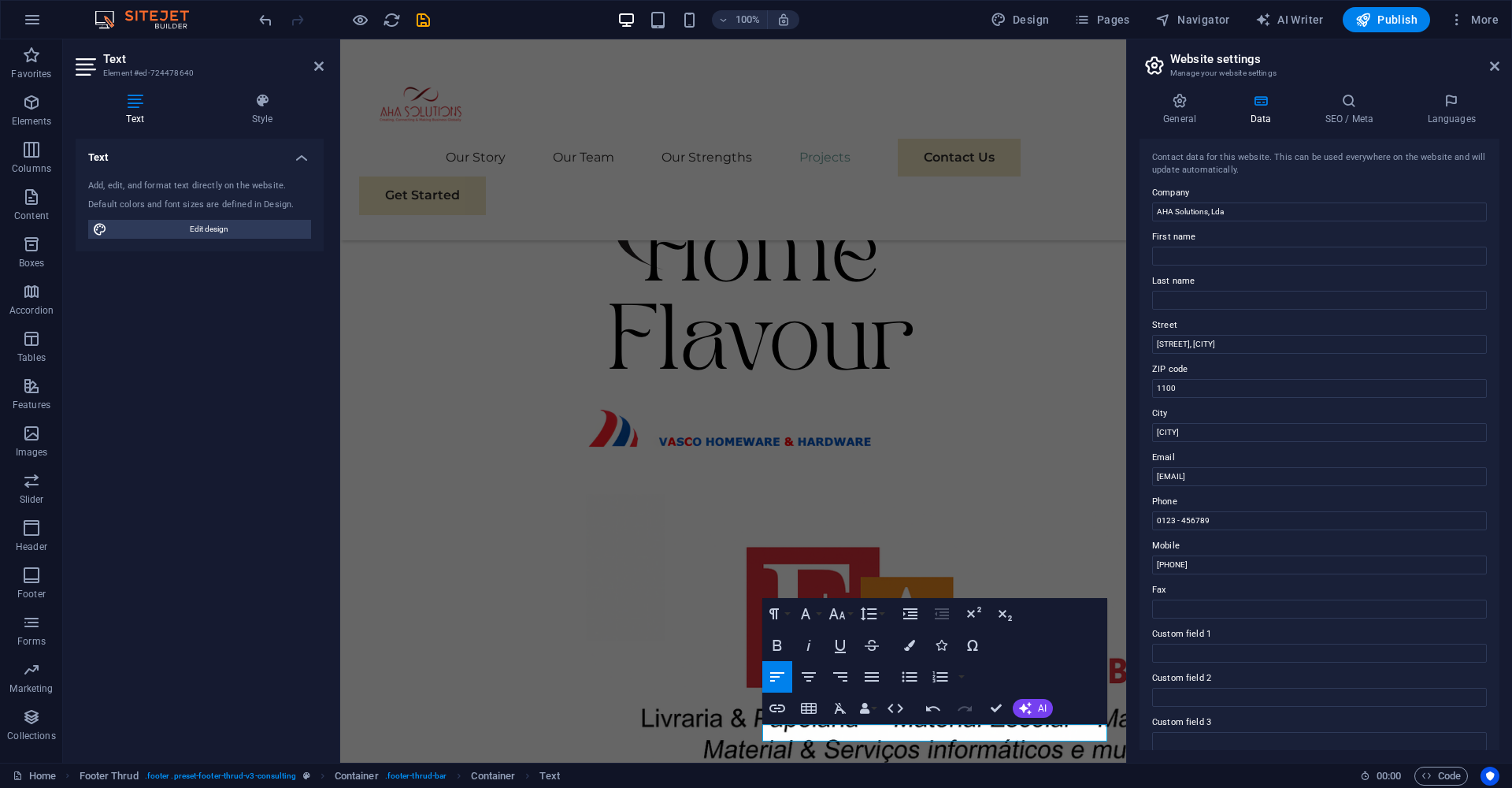 click on "2025  Made by   AHA Solutions, Lda  All Right Reserved" at bounding box center (733, 5472) 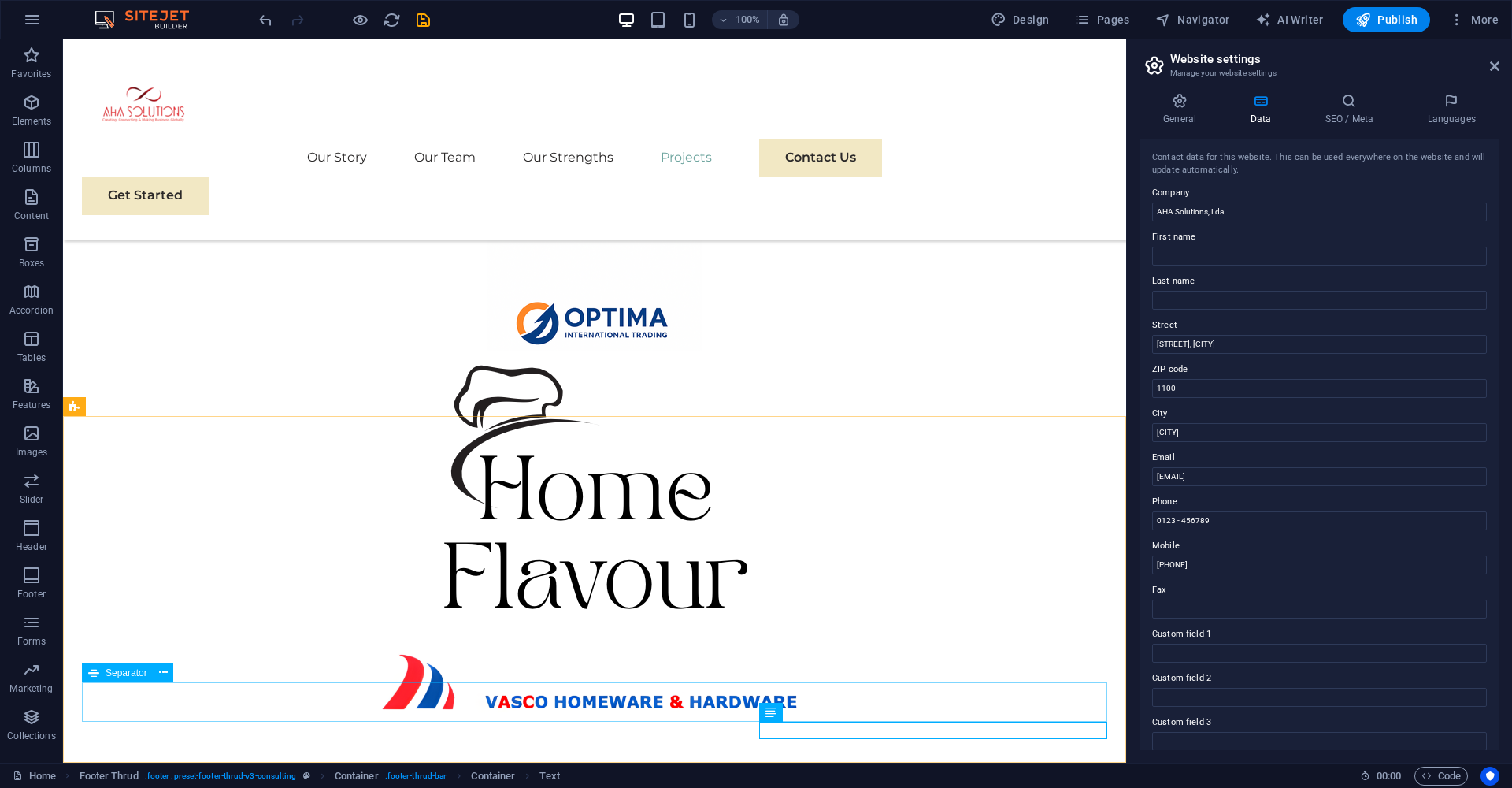 scroll, scrollTop: 6075, scrollLeft: 0, axis: vertical 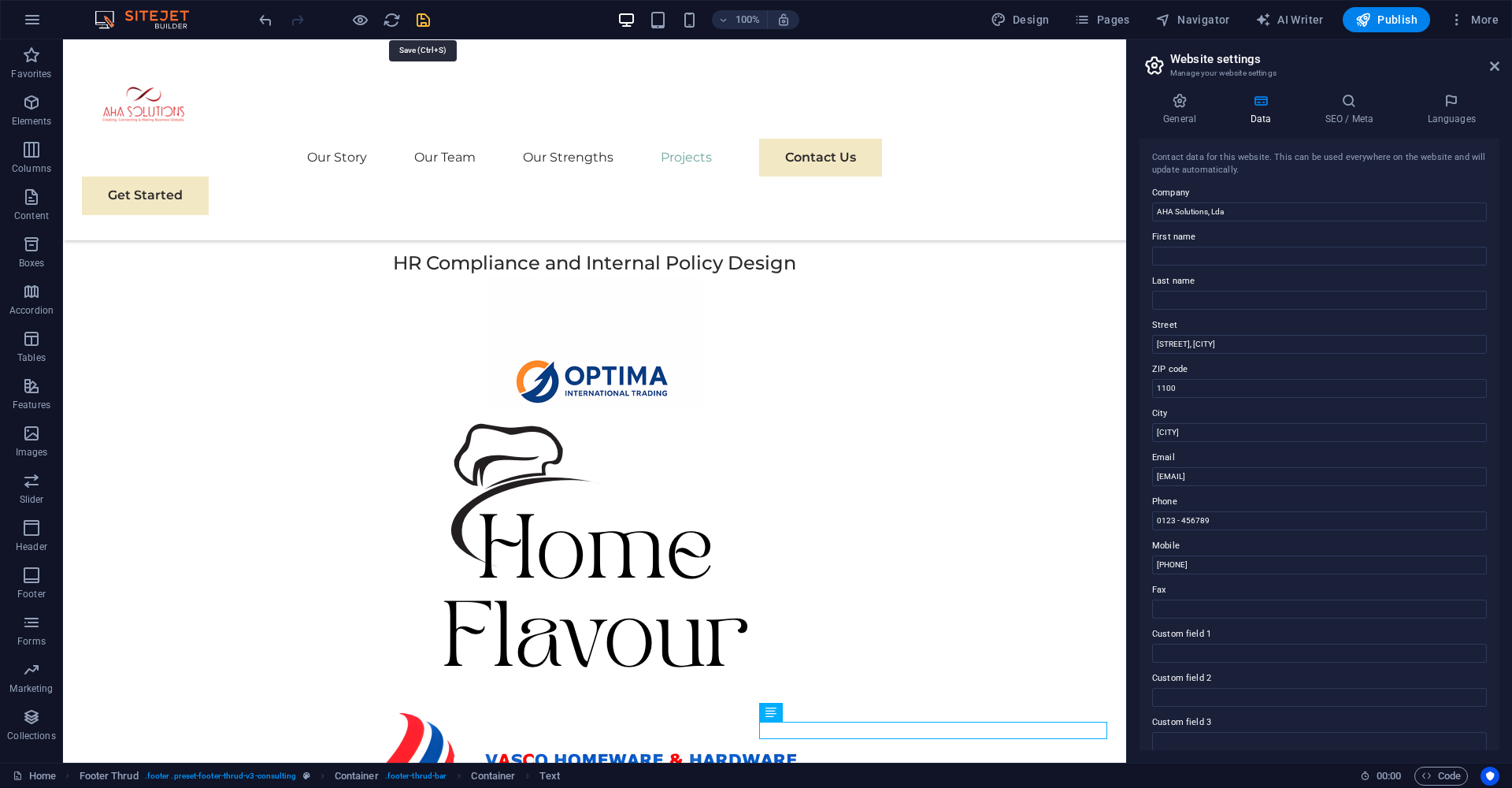 click at bounding box center (423, 20) 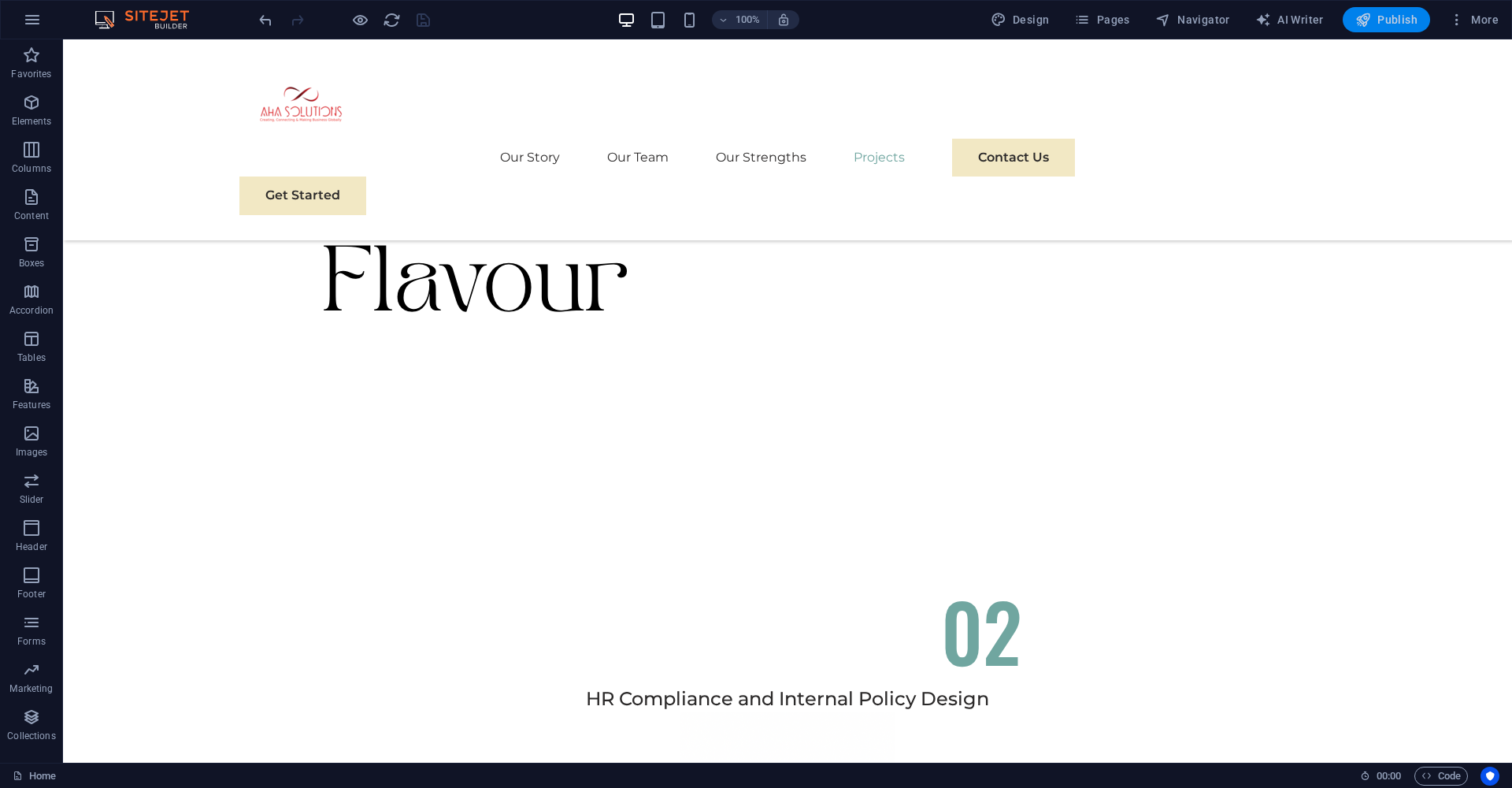 click on "Publish" at bounding box center (1386, 20) 